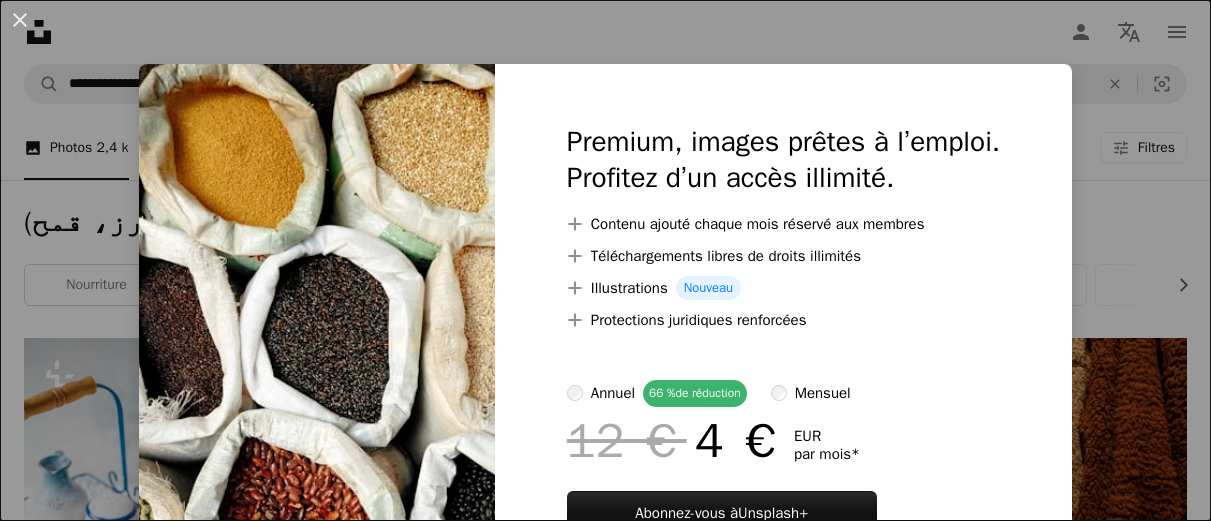 scroll, scrollTop: 869, scrollLeft: 0, axis: vertical 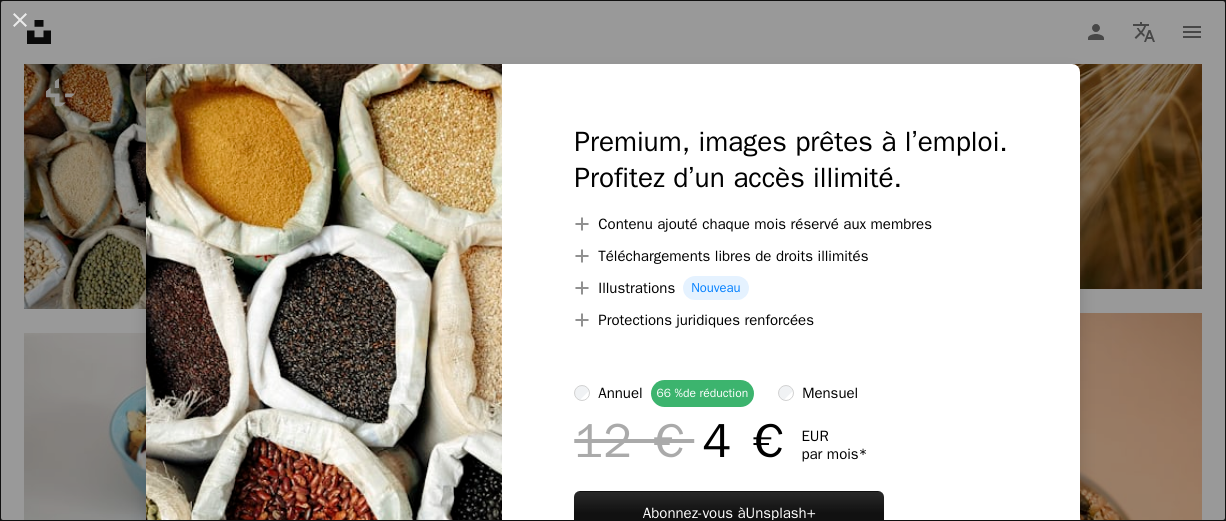 click on "An X shape Premium, images prêtes à l’emploi. Profitez d’un accès illimité. A plus sign Contenu ajouté chaque mois réservé aux membres A plus sign Téléchargements libres de droits illimités A plus sign Illustrations  Nouveau A plus sign Protections juridiques renforcées annuel 66 %  de réduction mensuel 12 €   4 € EUR par mois * Abonnez-vous à  Unsplash+ * Facturé à l’avance en cas de paiement annuel  48 € Plus les taxes applicables. Renouvellement automatique. Annuler à tout moment." at bounding box center [613, 260] 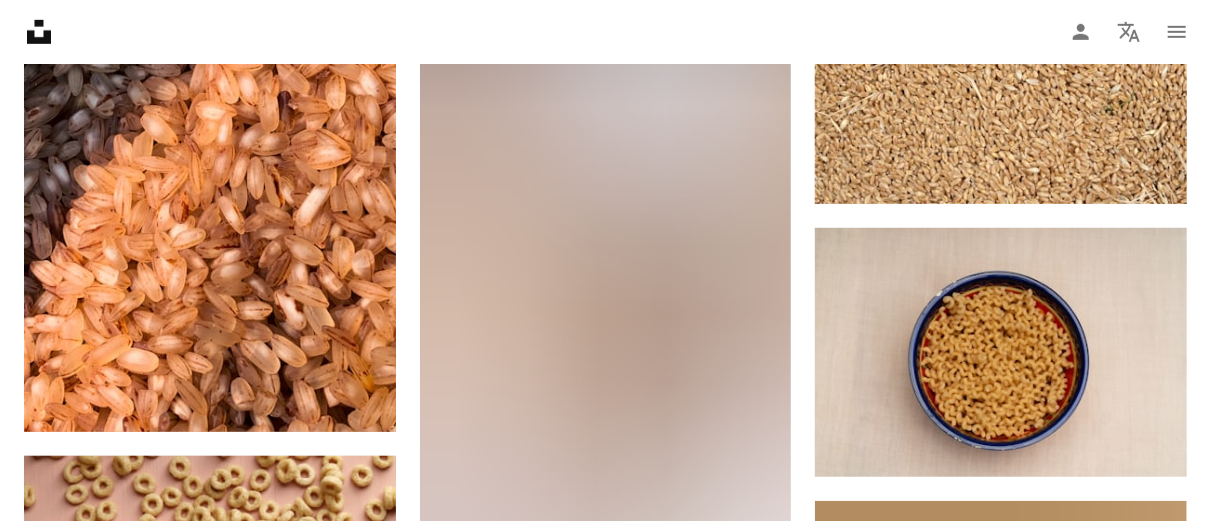 scroll, scrollTop: 22378, scrollLeft: 0, axis: vertical 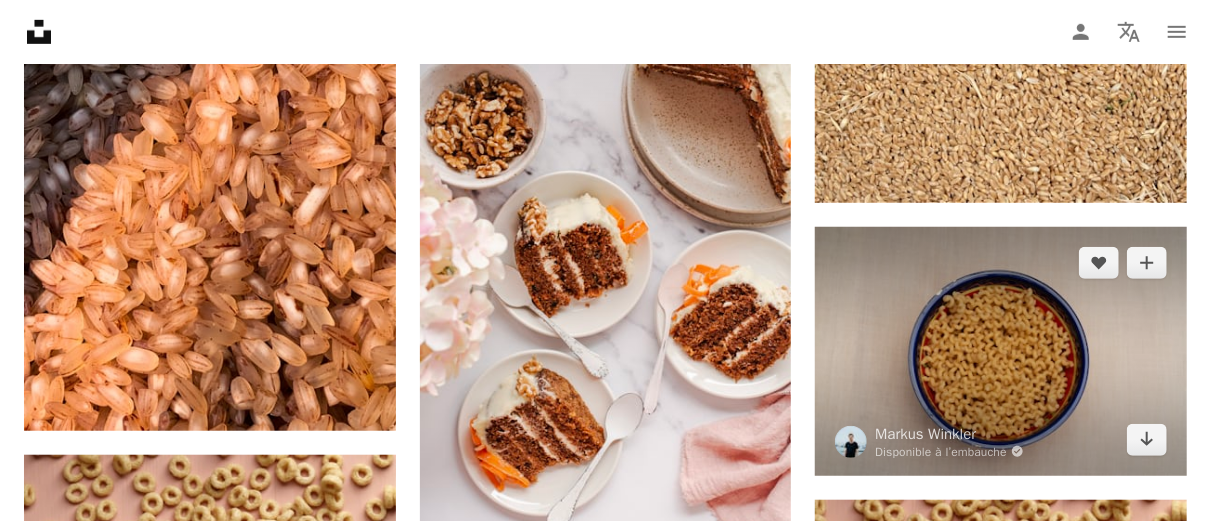click at bounding box center (1001, 351) 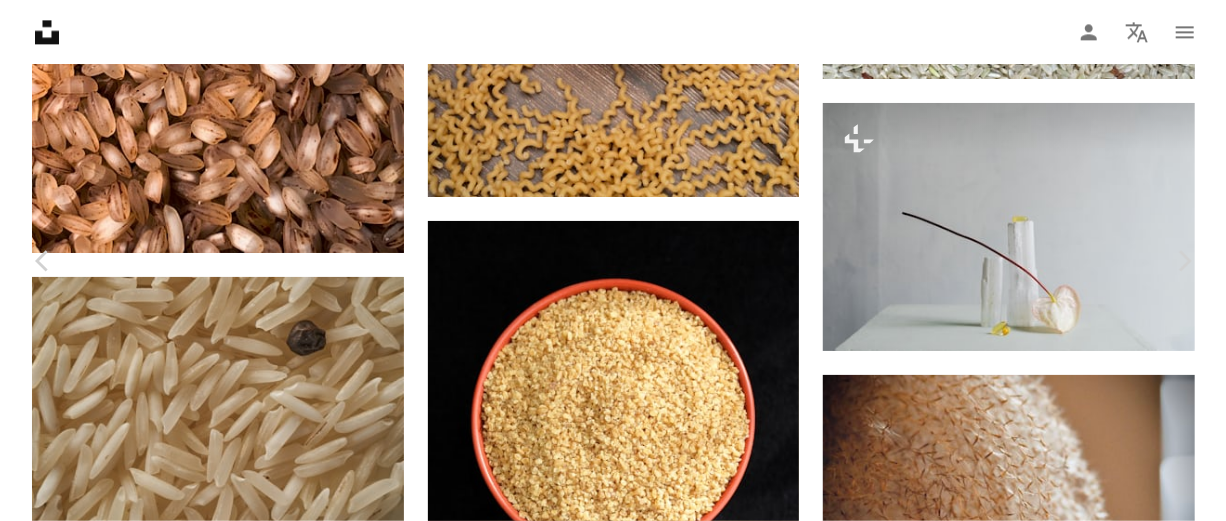 scroll, scrollTop: 24360, scrollLeft: 0, axis: vertical 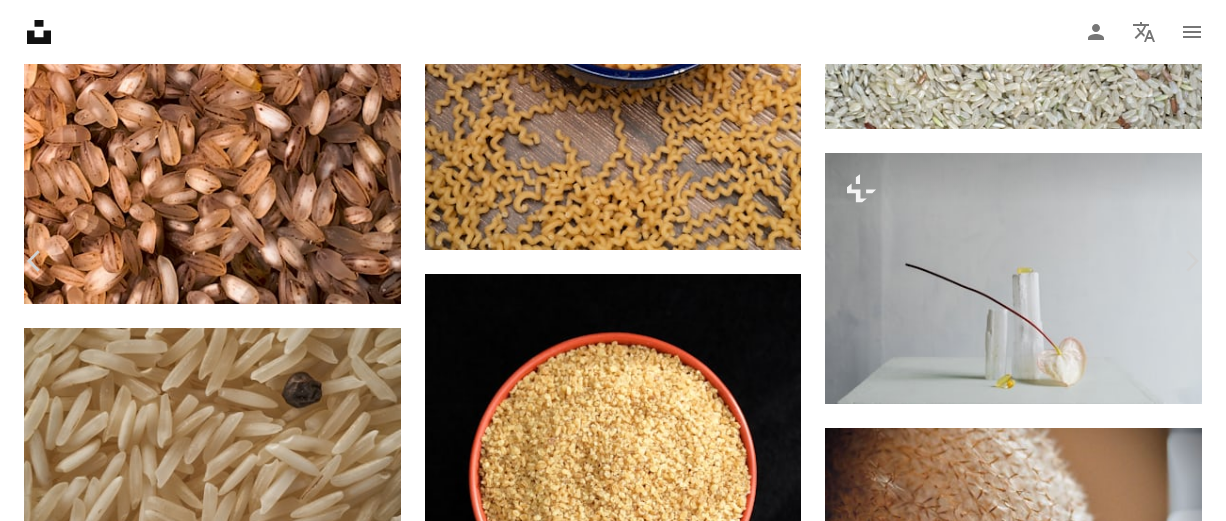 click on "An X shape" at bounding box center (20, 20) 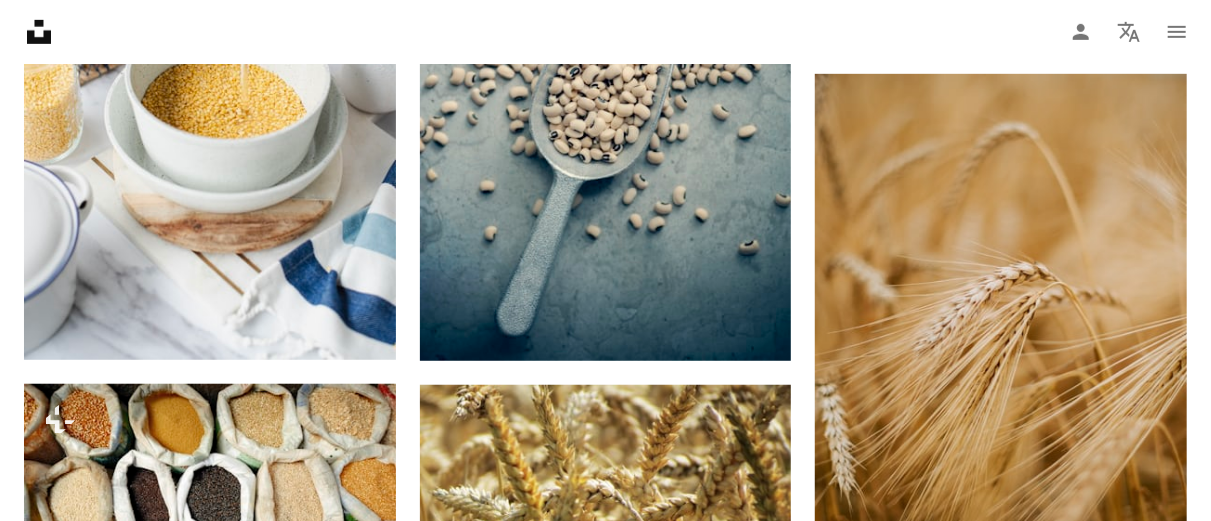 scroll, scrollTop: 0, scrollLeft: 0, axis: both 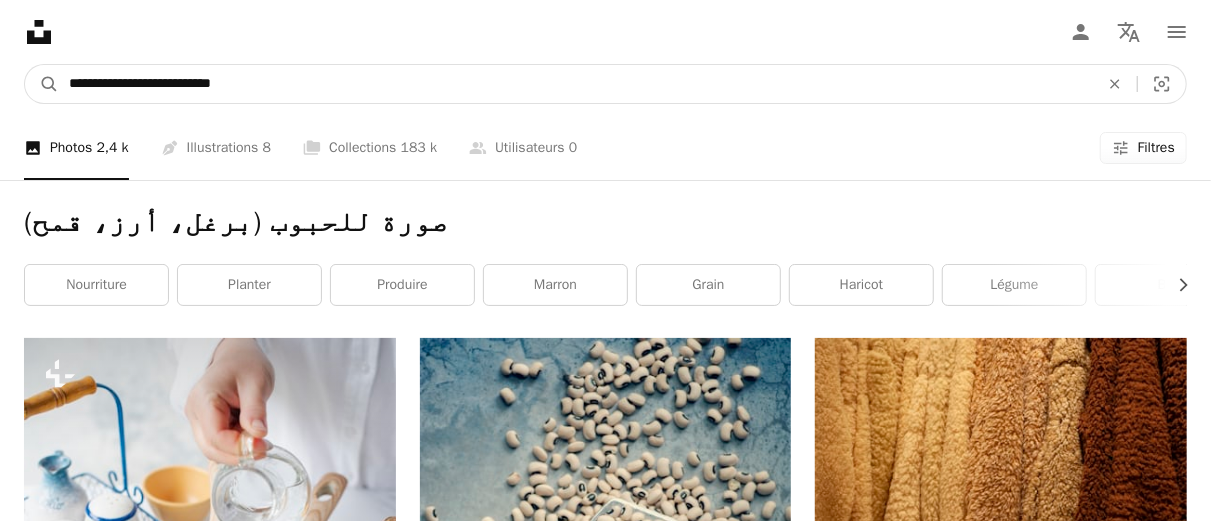 click on "**********" at bounding box center (576, 84) 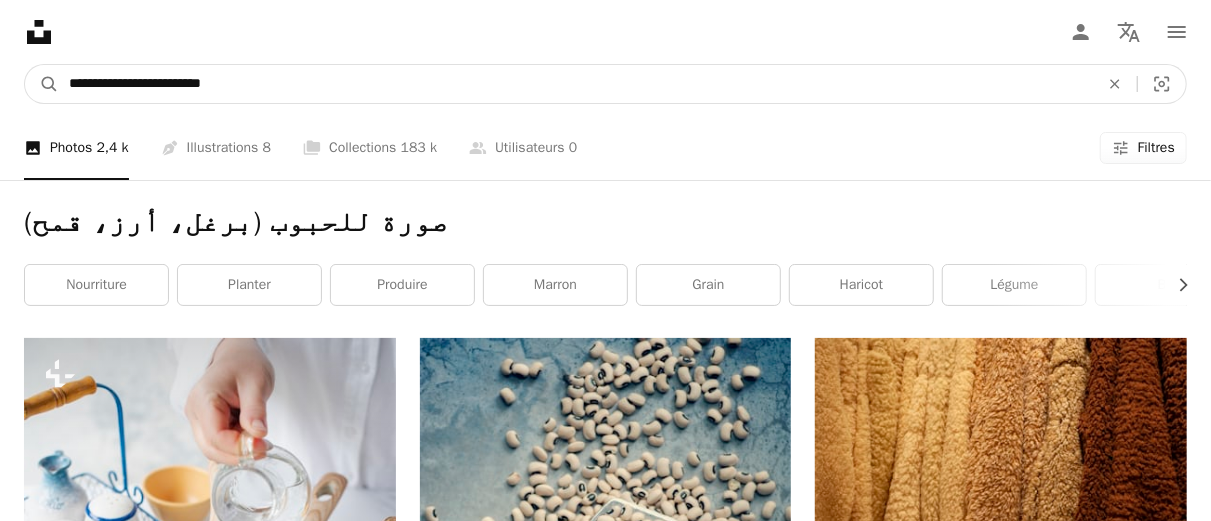type on "**********" 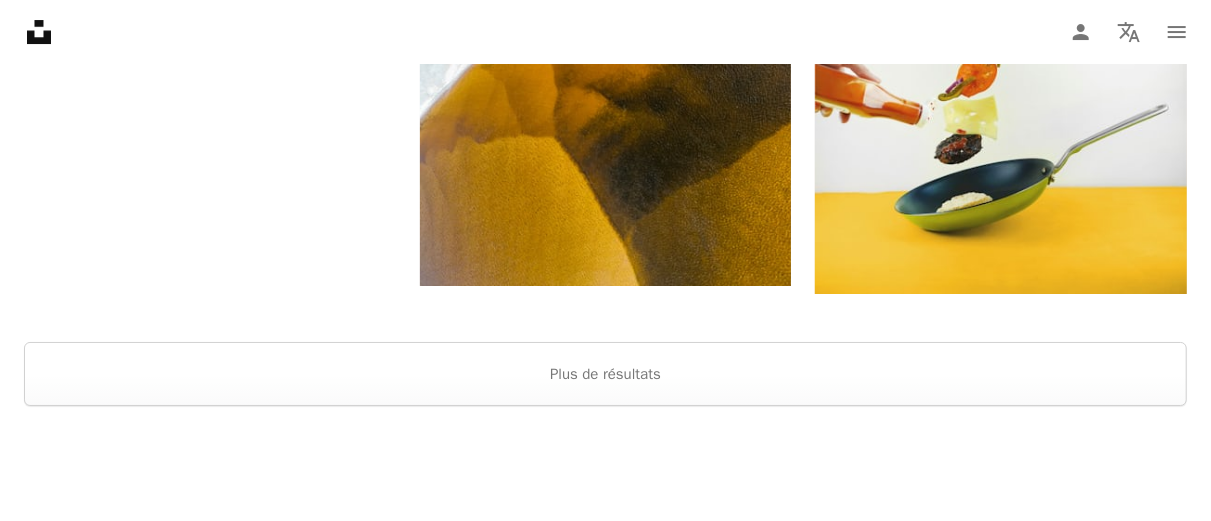 scroll, scrollTop: 3432, scrollLeft: 0, axis: vertical 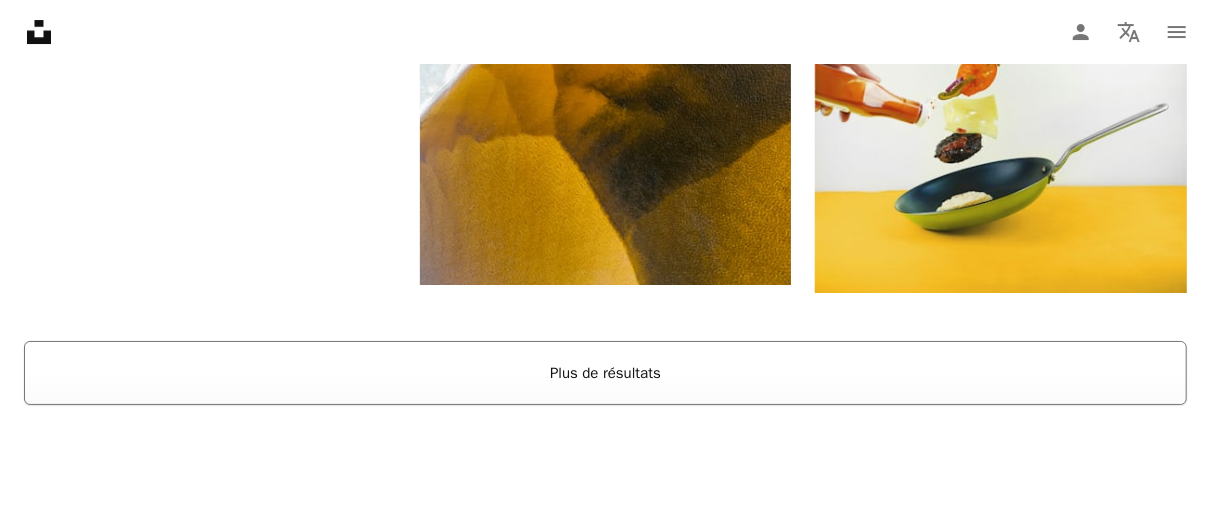 click on "Plus de résultats" at bounding box center [605, 373] 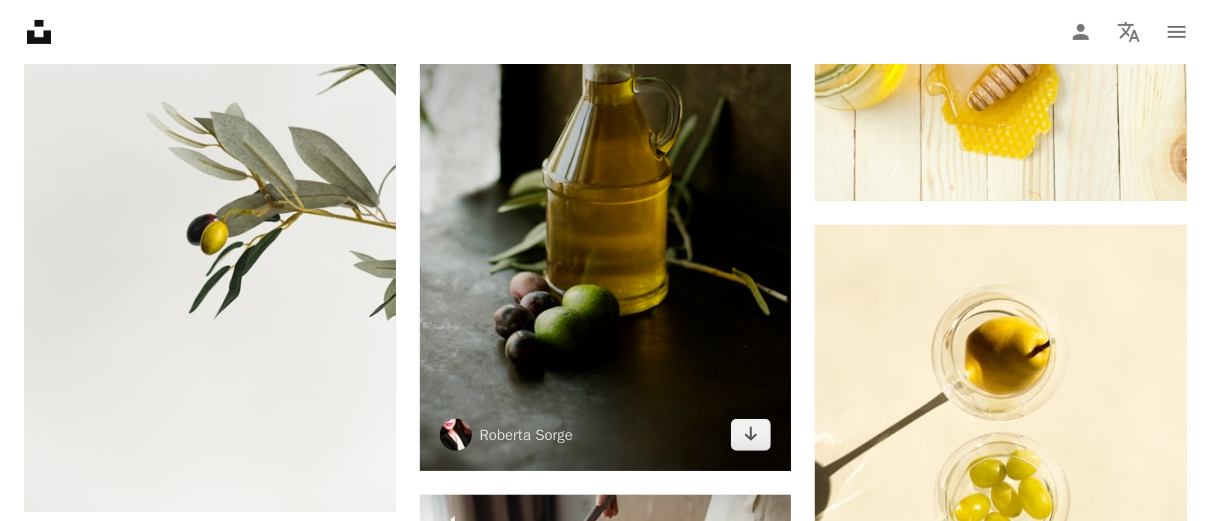 scroll, scrollTop: 430, scrollLeft: 0, axis: vertical 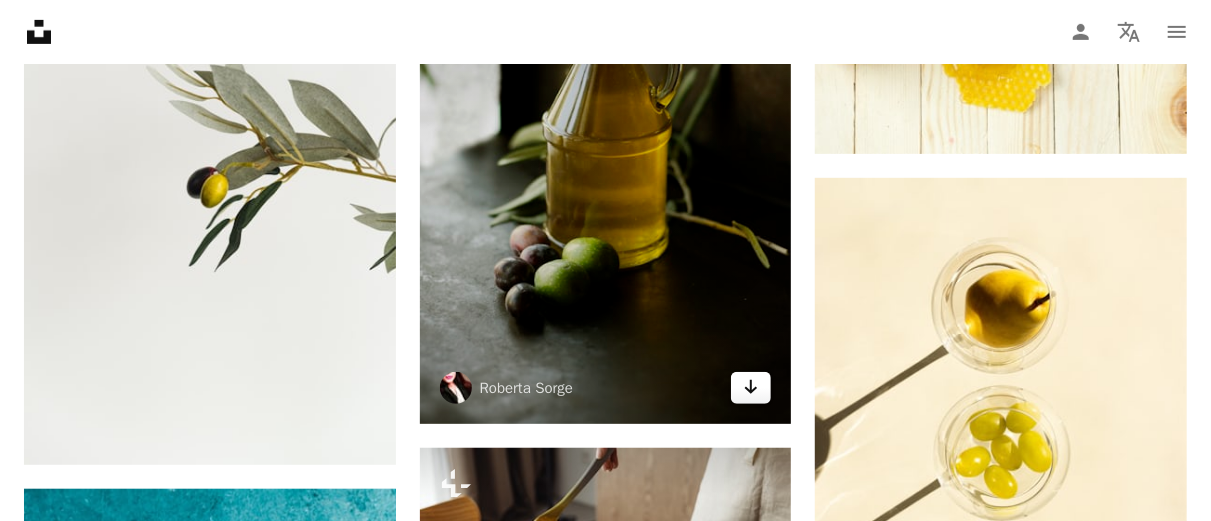 click on "Arrow pointing down" at bounding box center (751, 388) 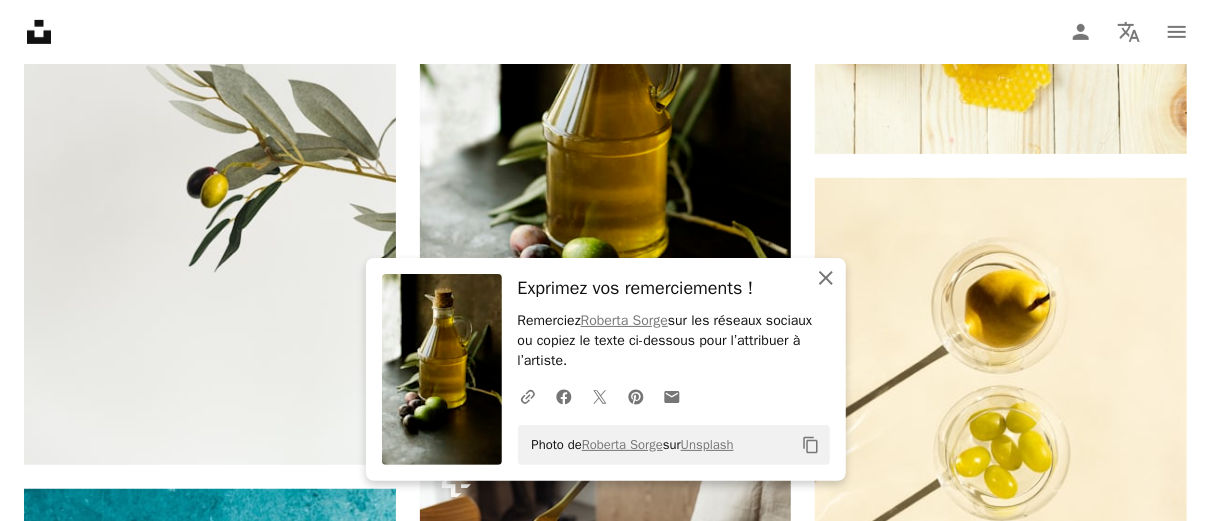click on "An X shape" 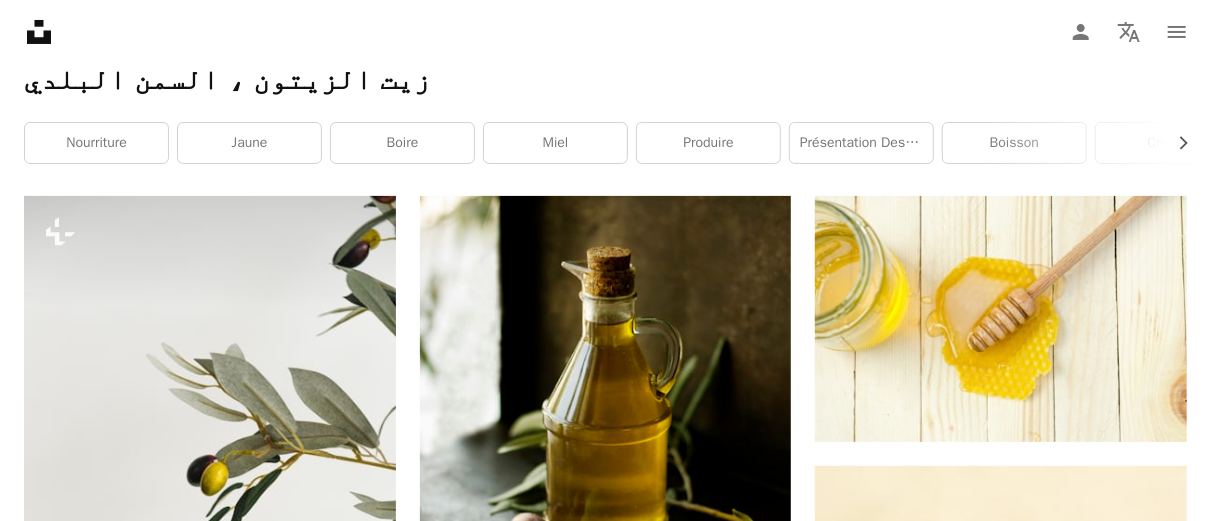 scroll, scrollTop: 0, scrollLeft: 0, axis: both 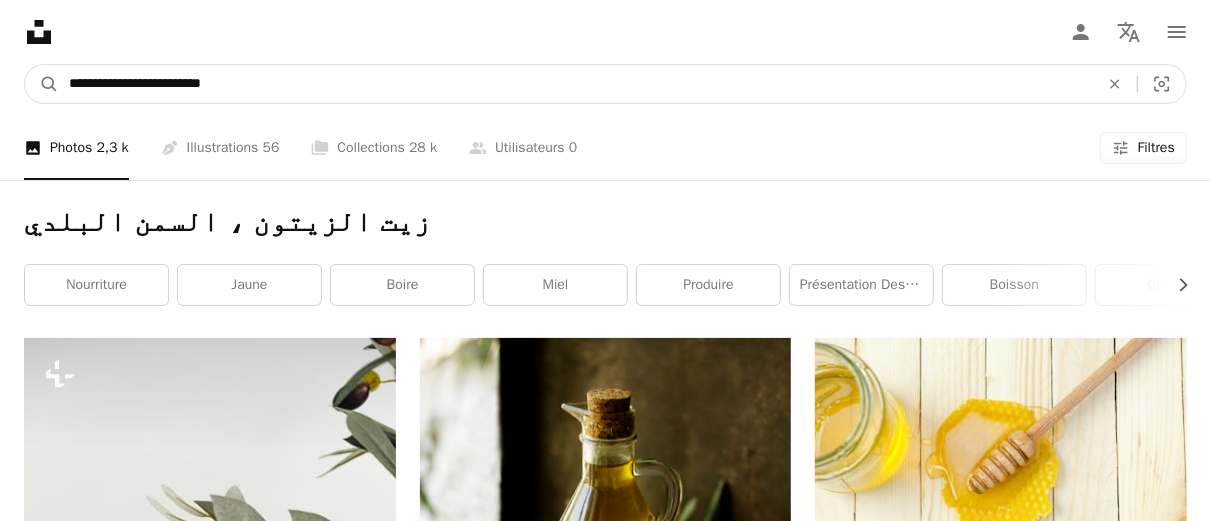 click on "**********" at bounding box center (576, 84) 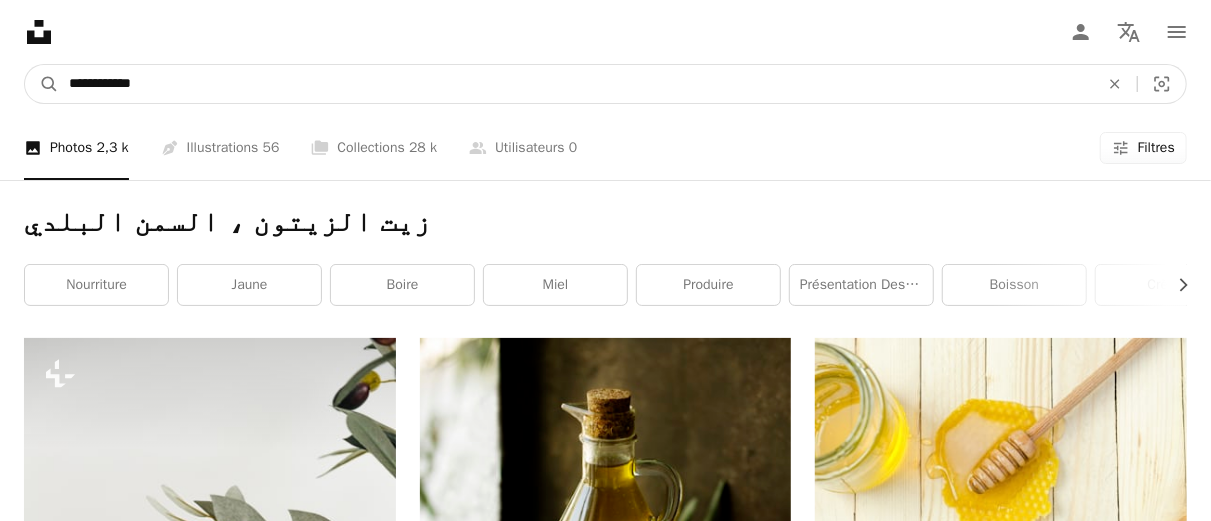 type on "**********" 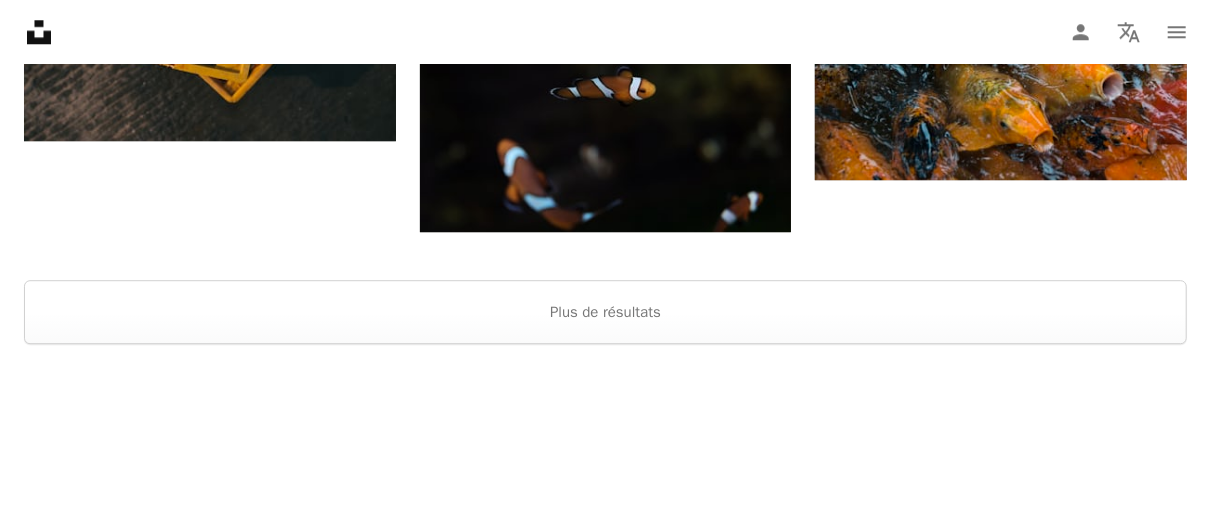 scroll, scrollTop: 2656, scrollLeft: 0, axis: vertical 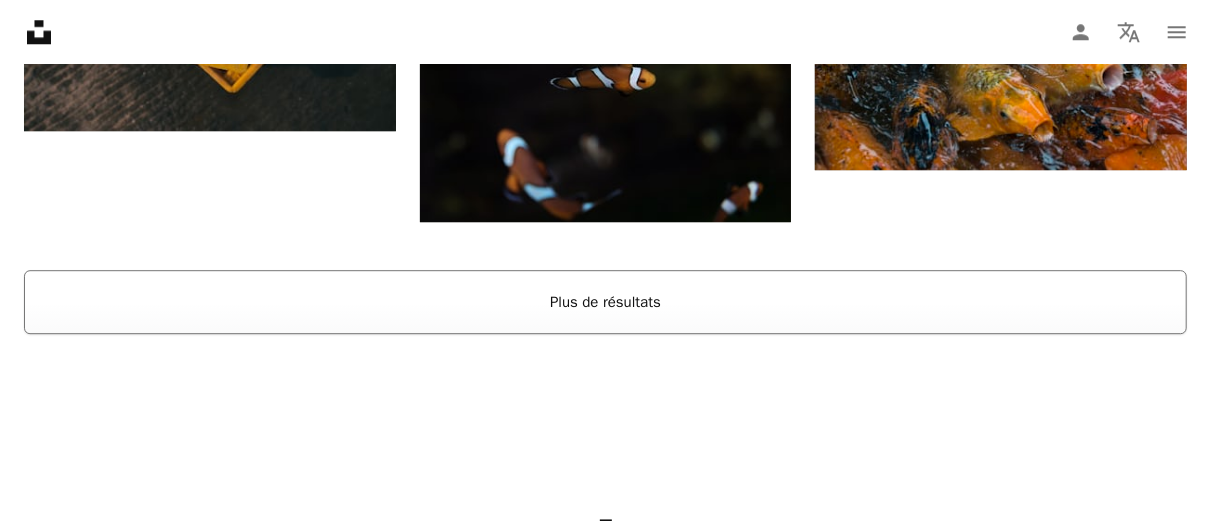 click on "Plus de résultats" at bounding box center [605, 302] 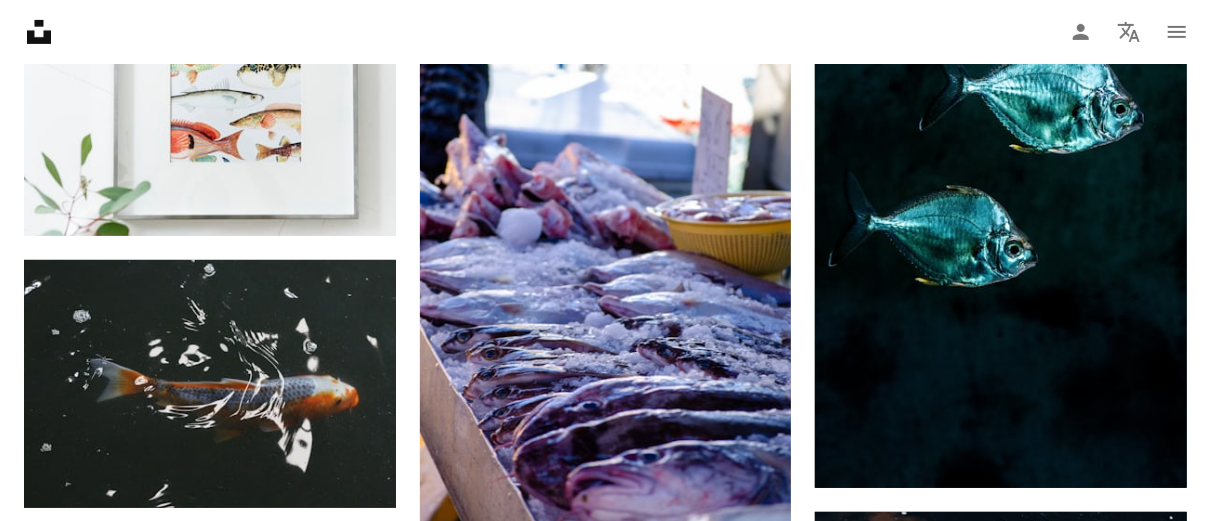 scroll, scrollTop: 0, scrollLeft: 0, axis: both 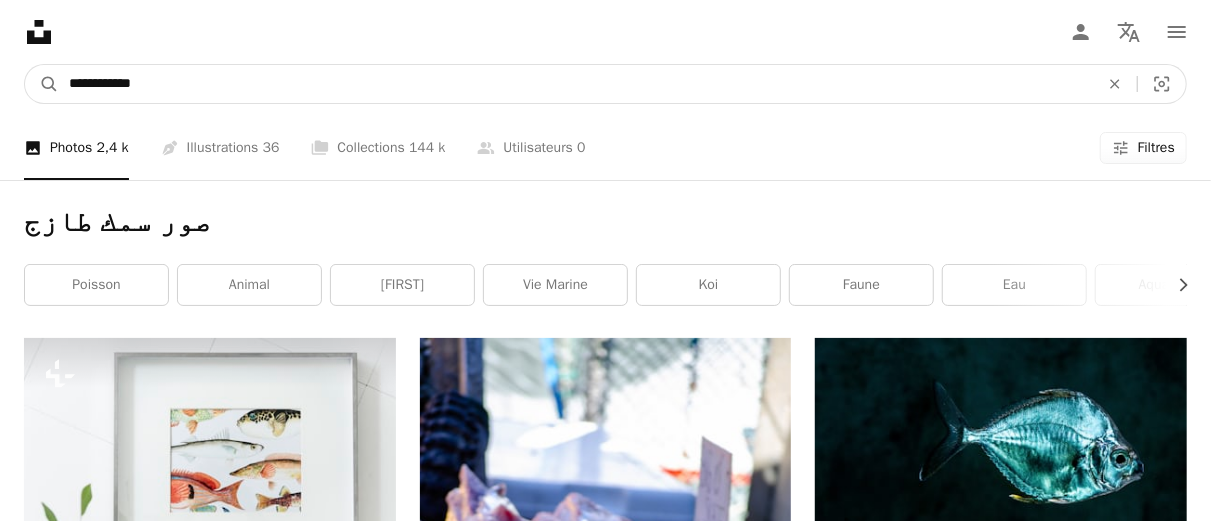 click on "**********" at bounding box center [576, 84] 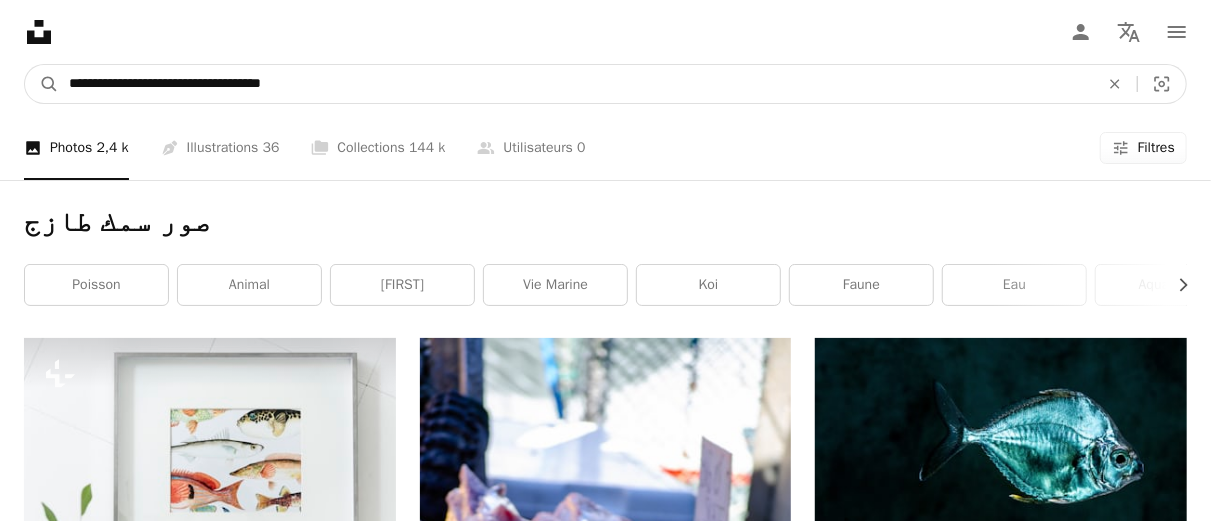 type on "**********" 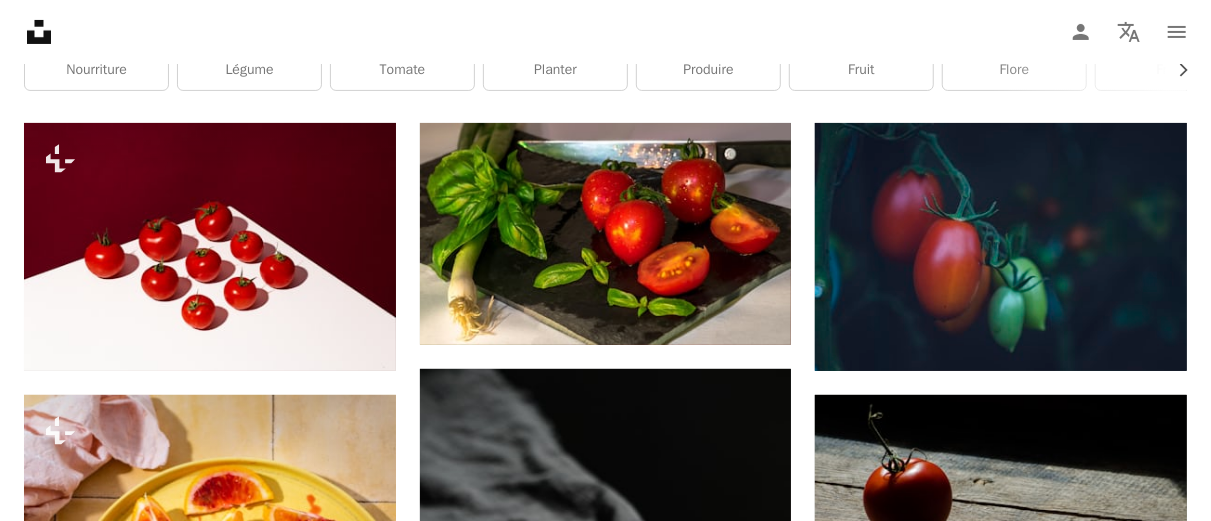 scroll, scrollTop: 0, scrollLeft: 0, axis: both 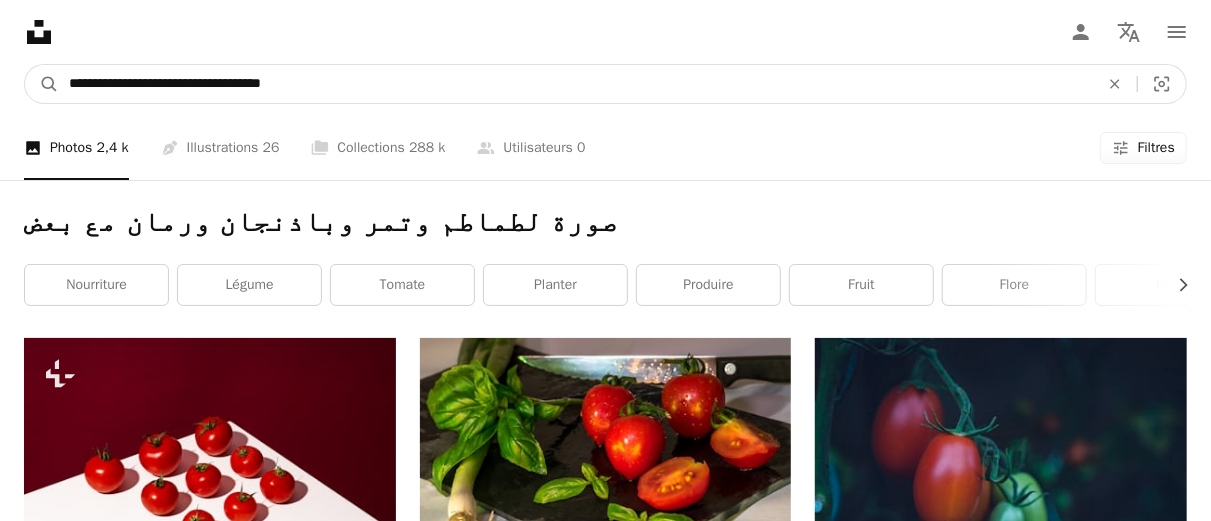 click on "**********" at bounding box center (576, 84) 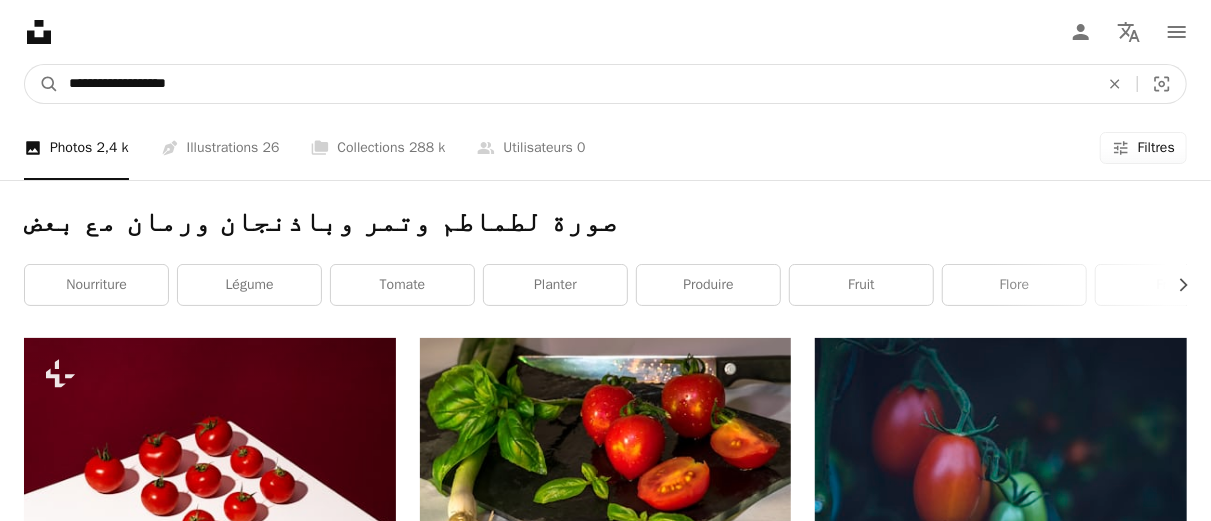 type on "**********" 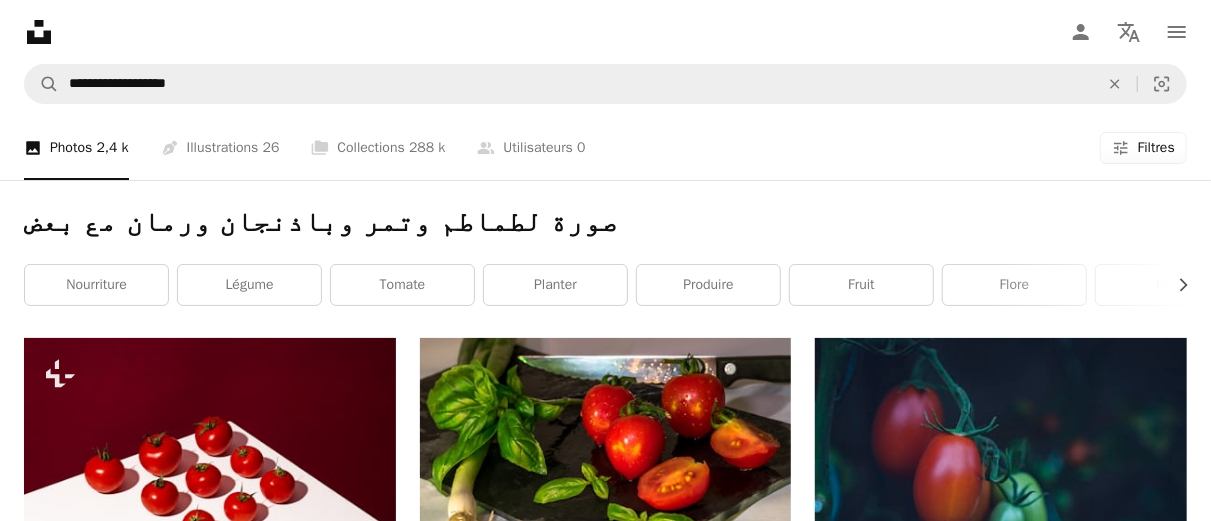 click on "Unsplash logo Accueil Unsplash A photo Pen Tool A compass A stack of folders Download Person Localization icon navigation menu" at bounding box center (605, 32) 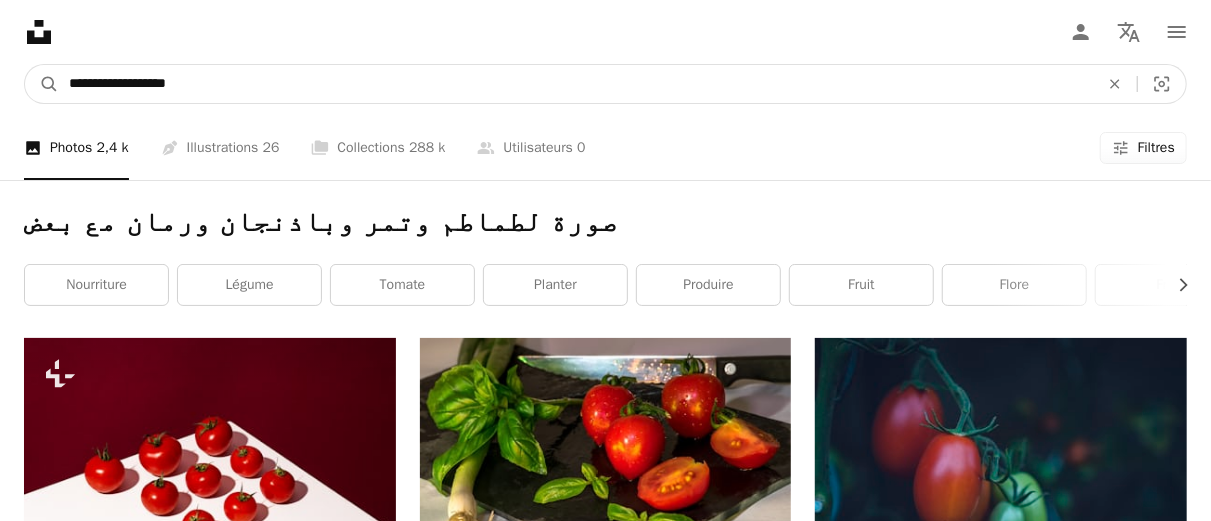 click on "**********" at bounding box center (576, 84) 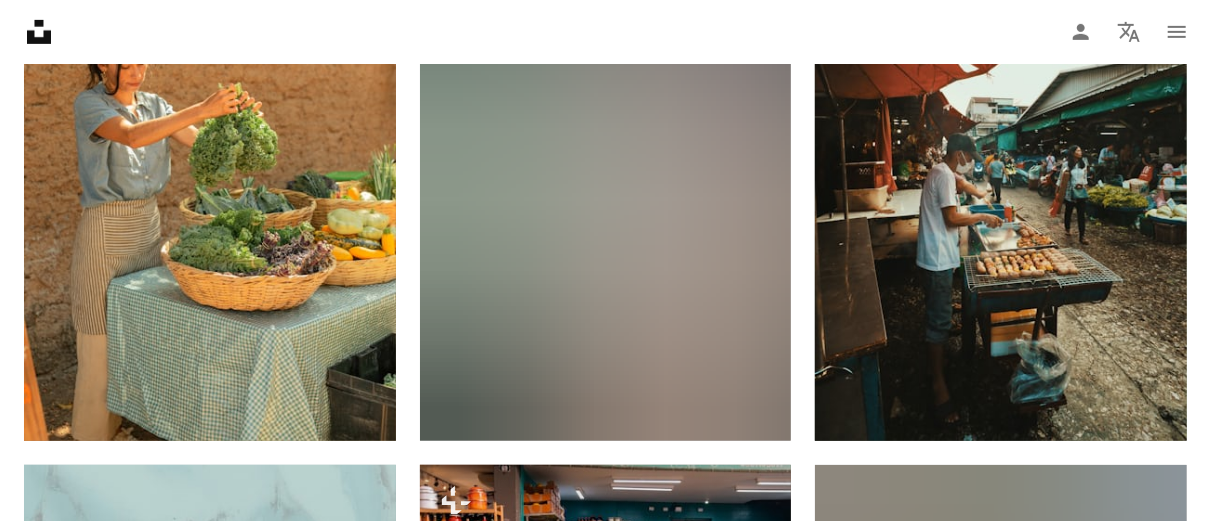 scroll, scrollTop: 456, scrollLeft: 0, axis: vertical 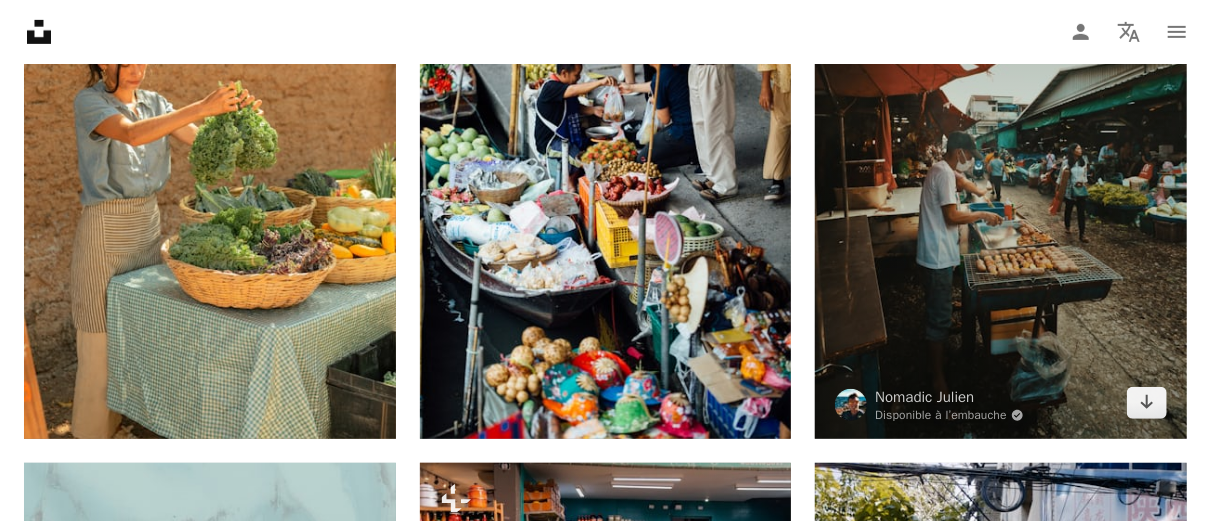 click at bounding box center [1001, 160] 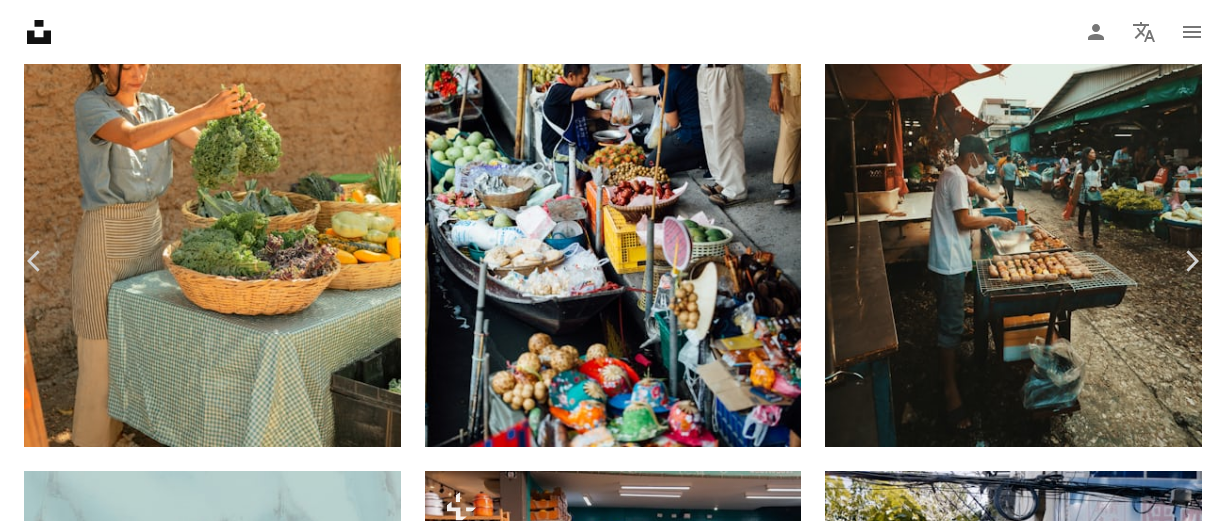 click on "An X shape" at bounding box center [20, 20] 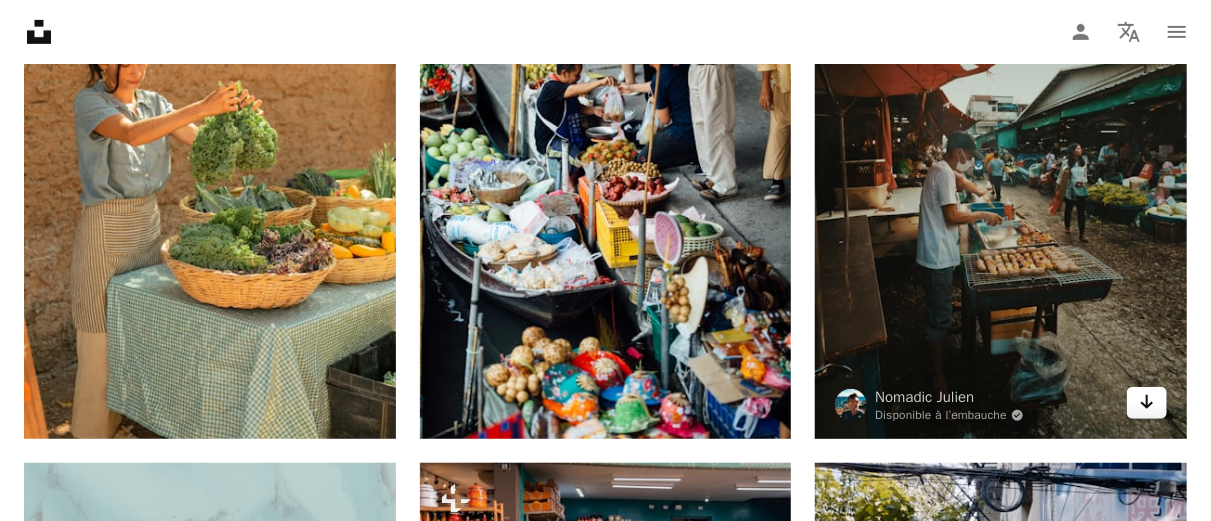 click 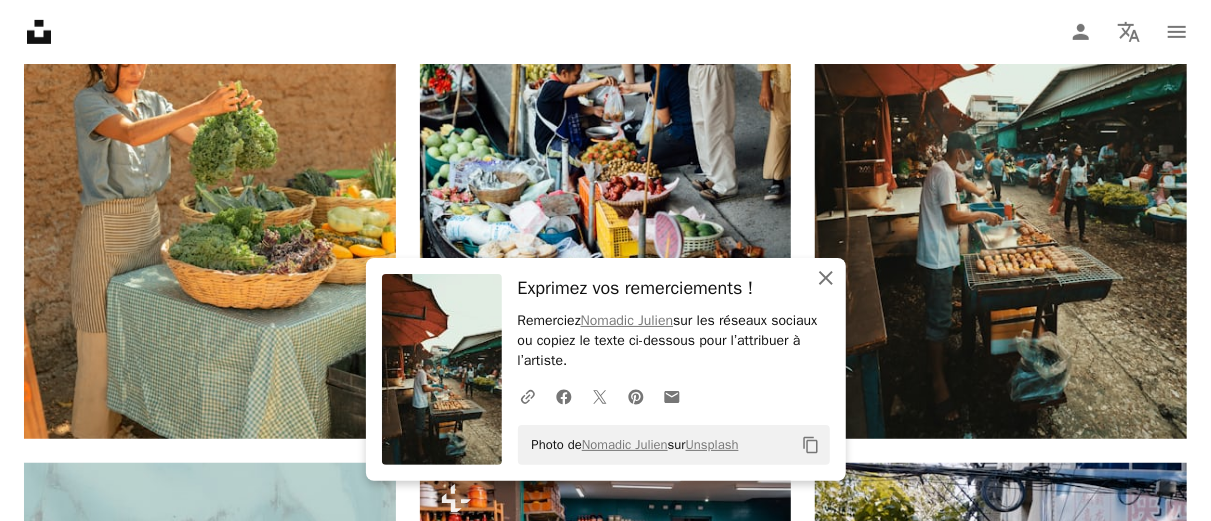 click on "An X shape" 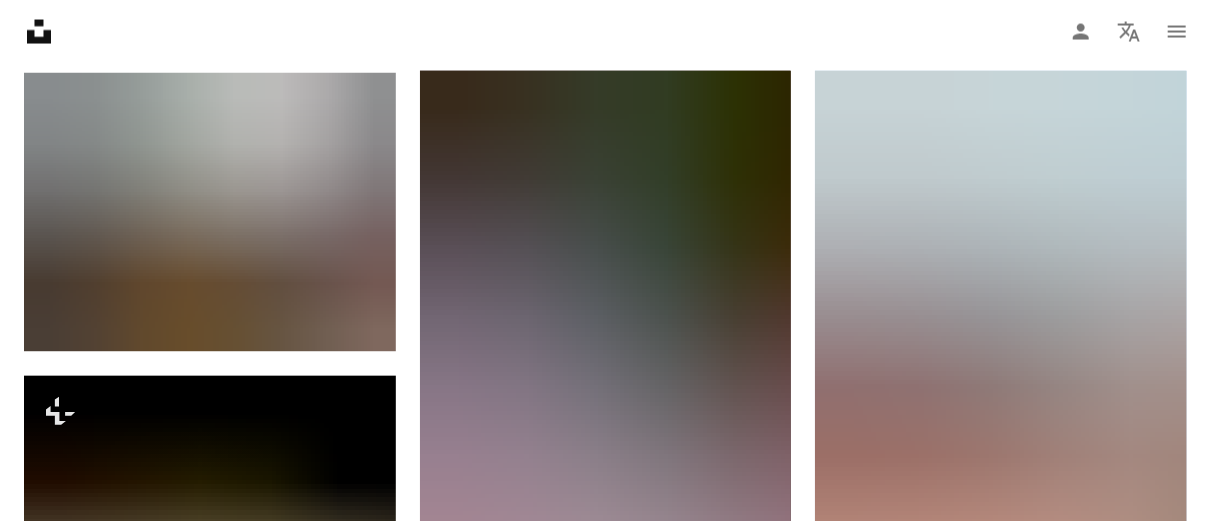 scroll, scrollTop: 1730, scrollLeft: 0, axis: vertical 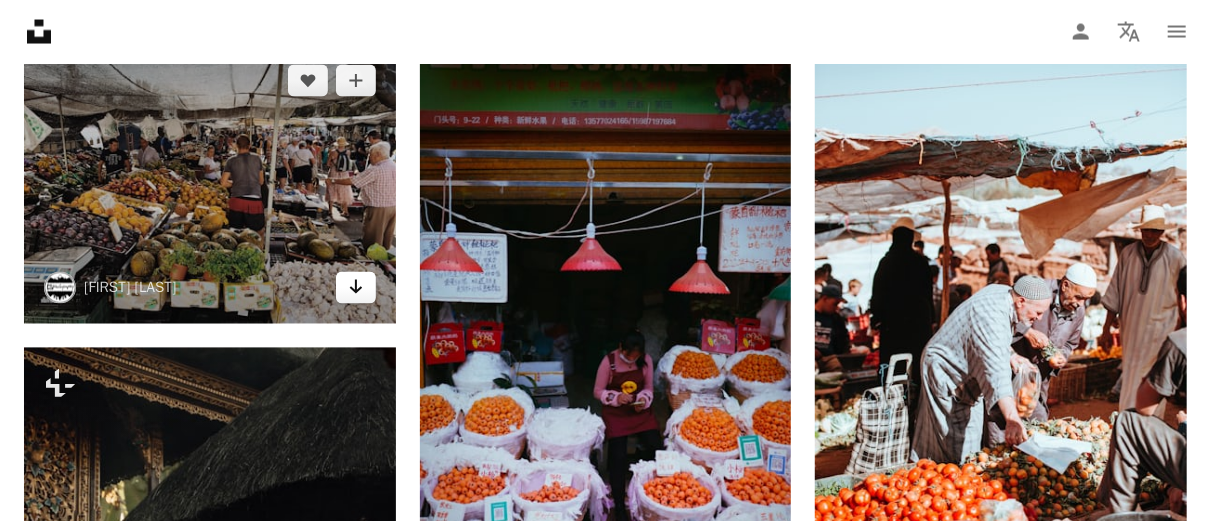 click on "Arrow pointing down" 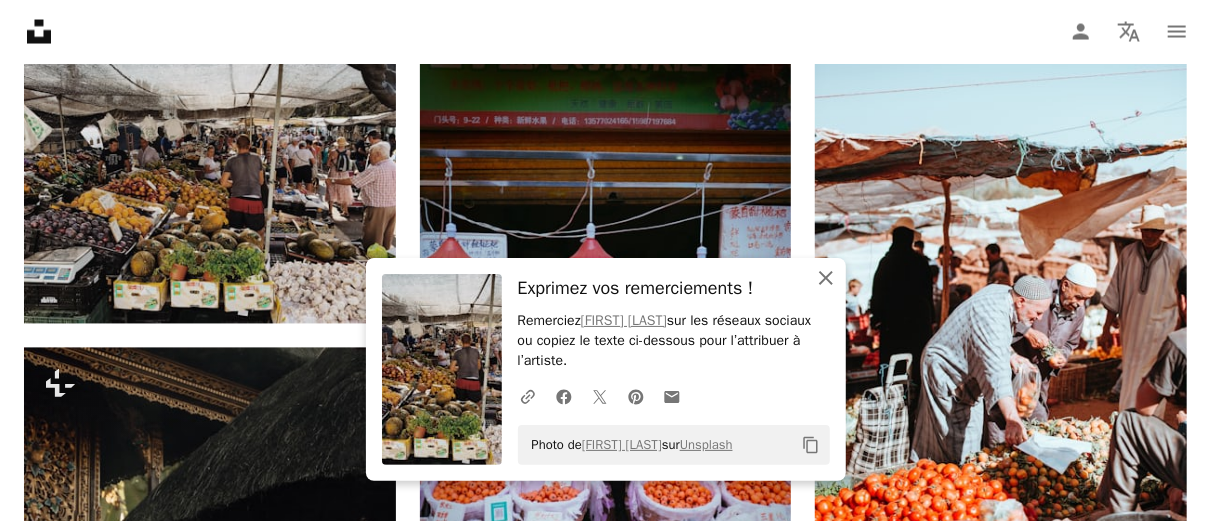 click on "An X shape Fermer" at bounding box center [826, 278] 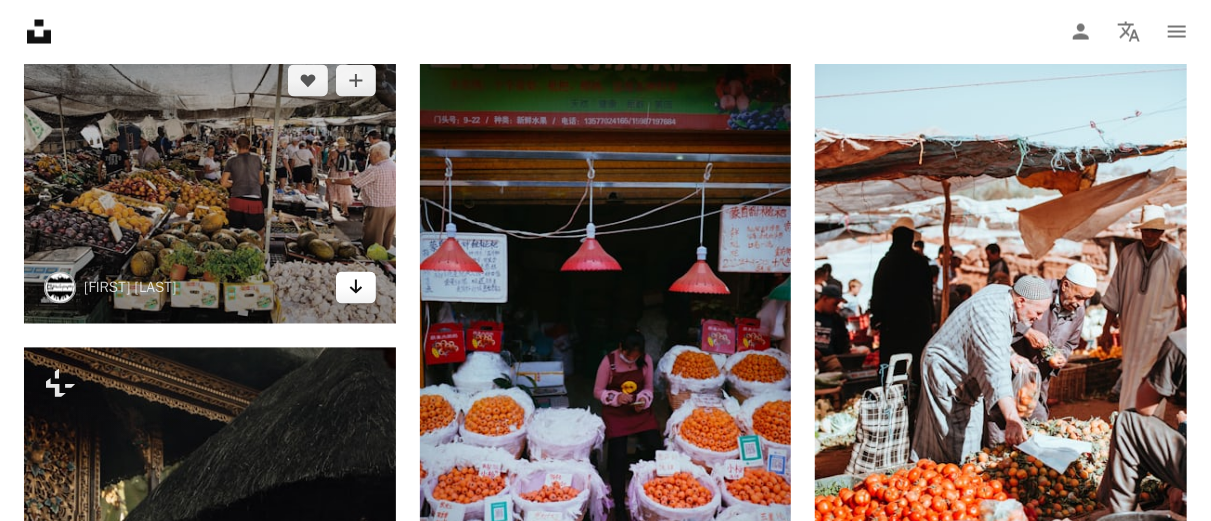 click on "Arrow pointing down" 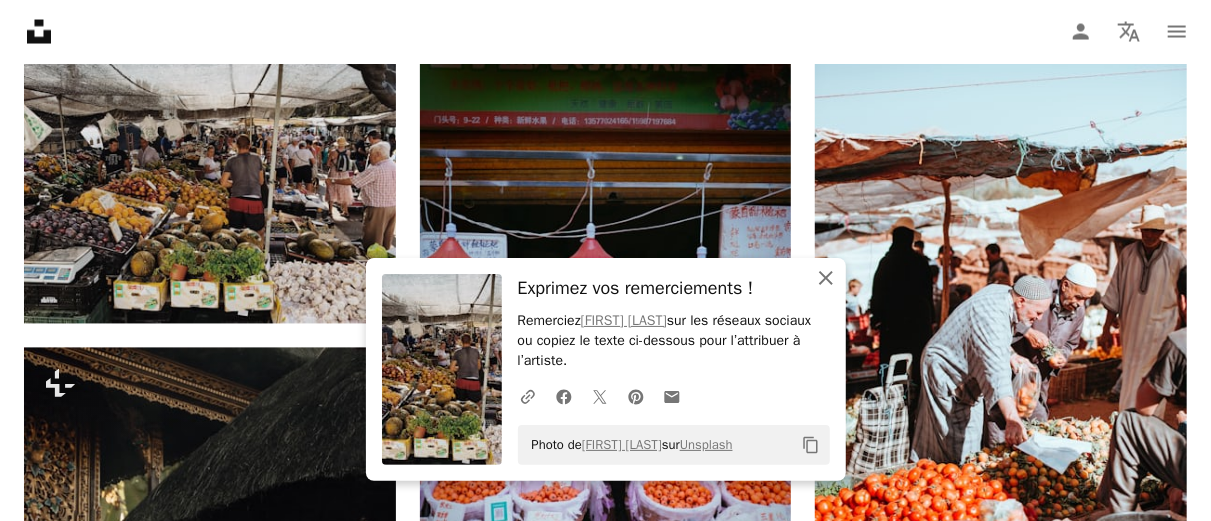 click 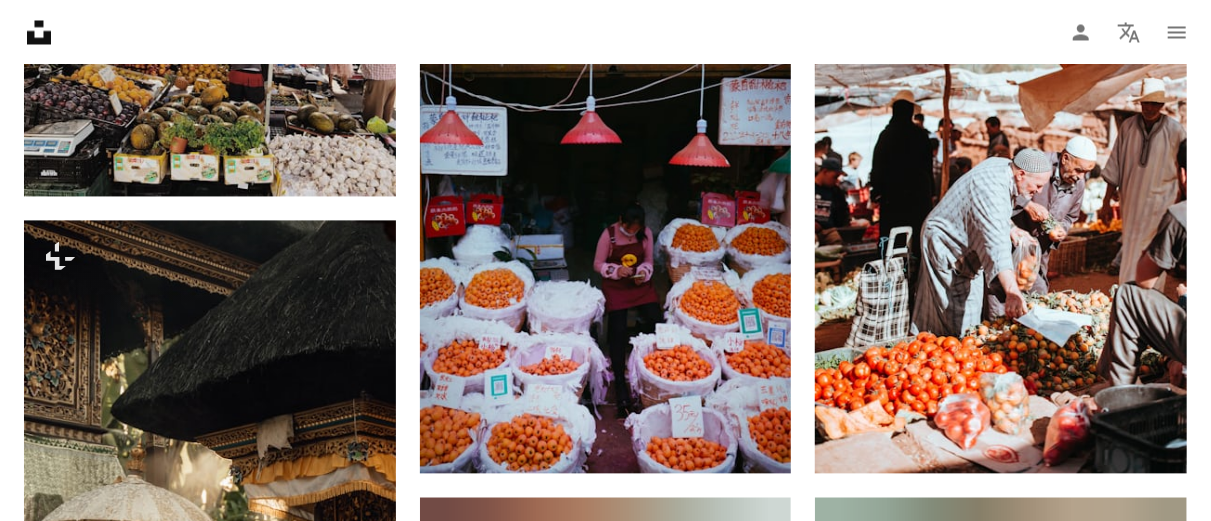 scroll, scrollTop: 1861, scrollLeft: 0, axis: vertical 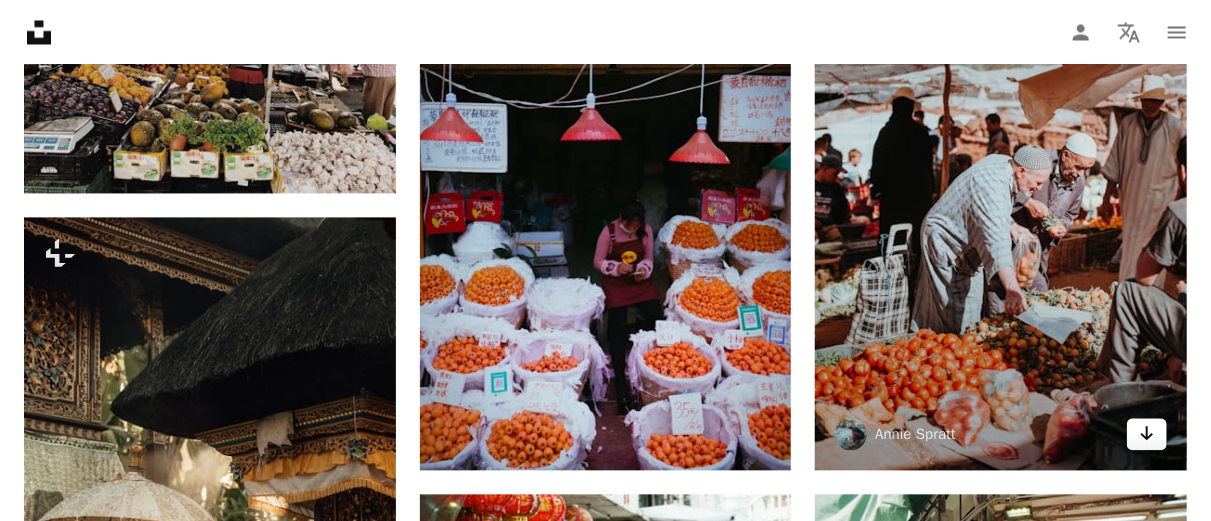 click 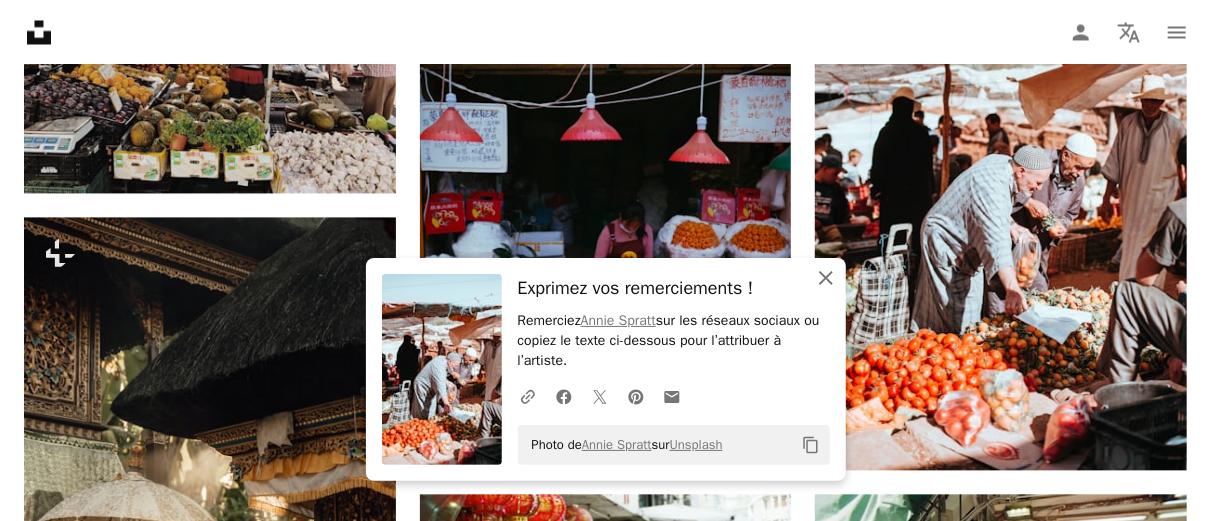 click 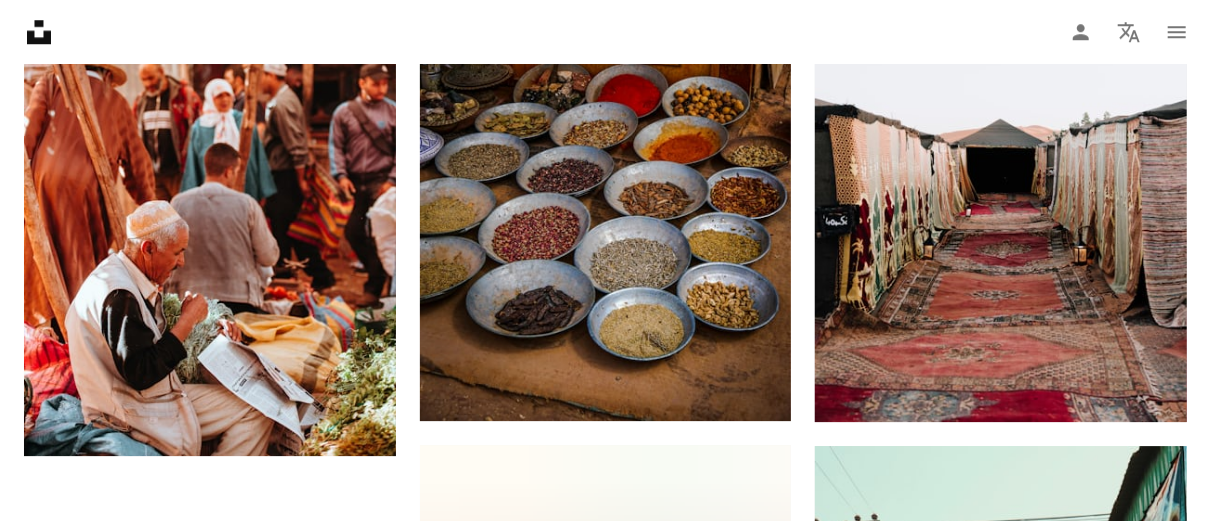 scroll, scrollTop: 2762, scrollLeft: 0, axis: vertical 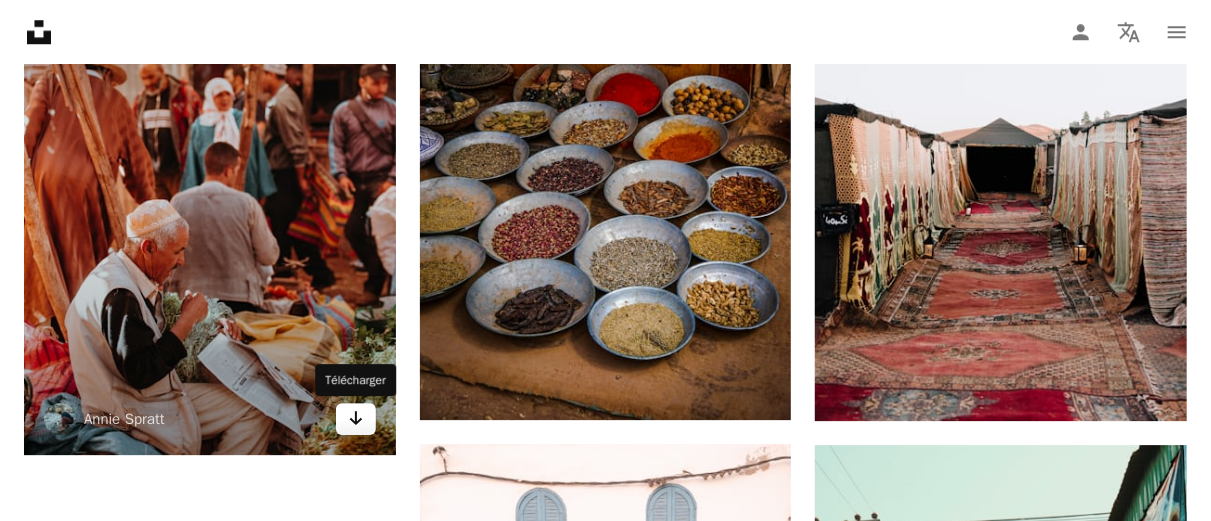 click on "Arrow pointing down" 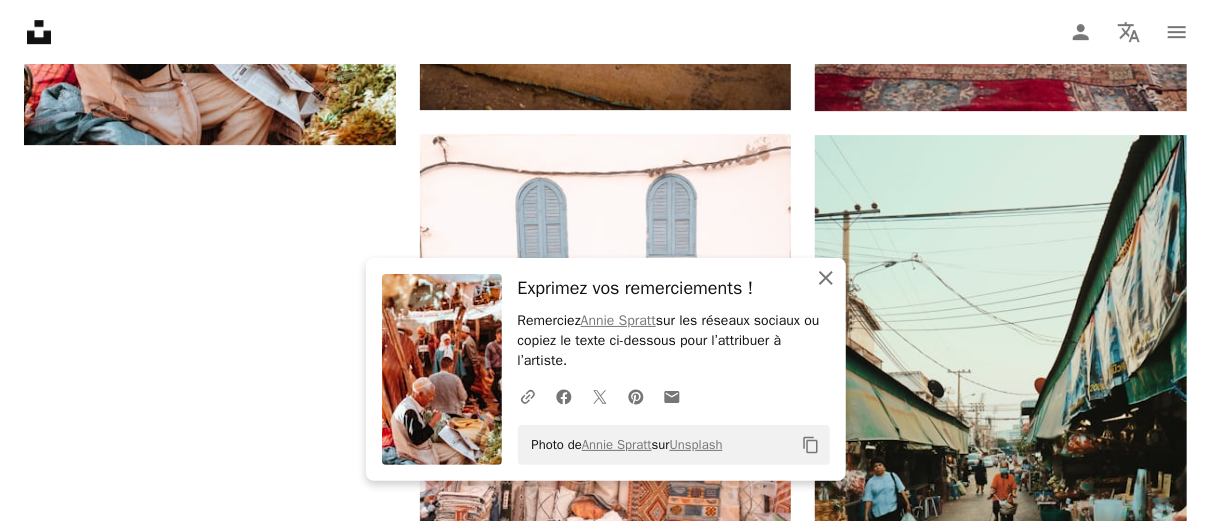 click on "An X shape" 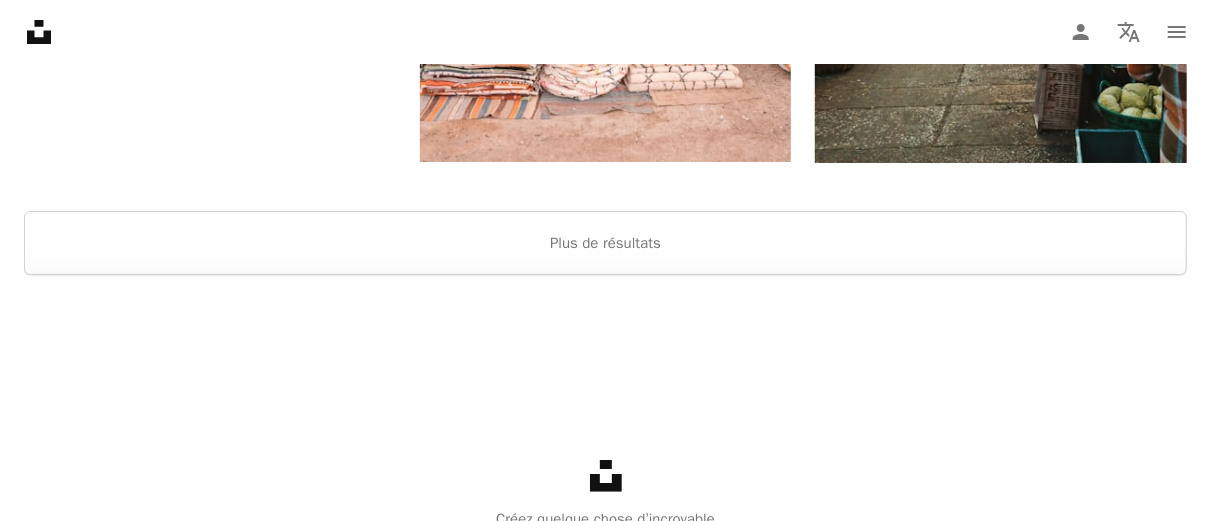 scroll, scrollTop: 3565, scrollLeft: 0, axis: vertical 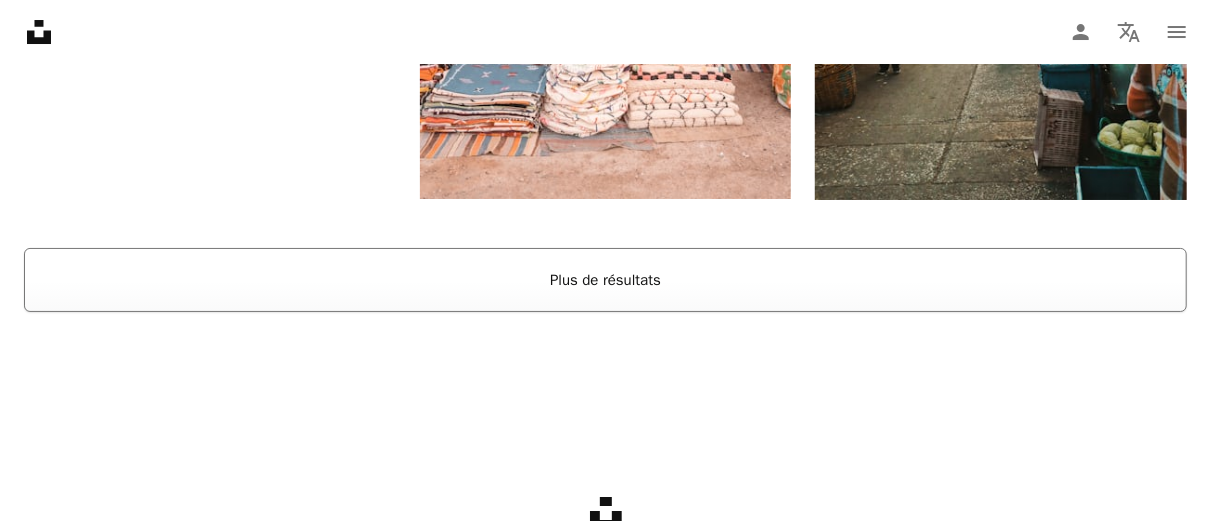 click on "Plus de résultats" at bounding box center (605, 280) 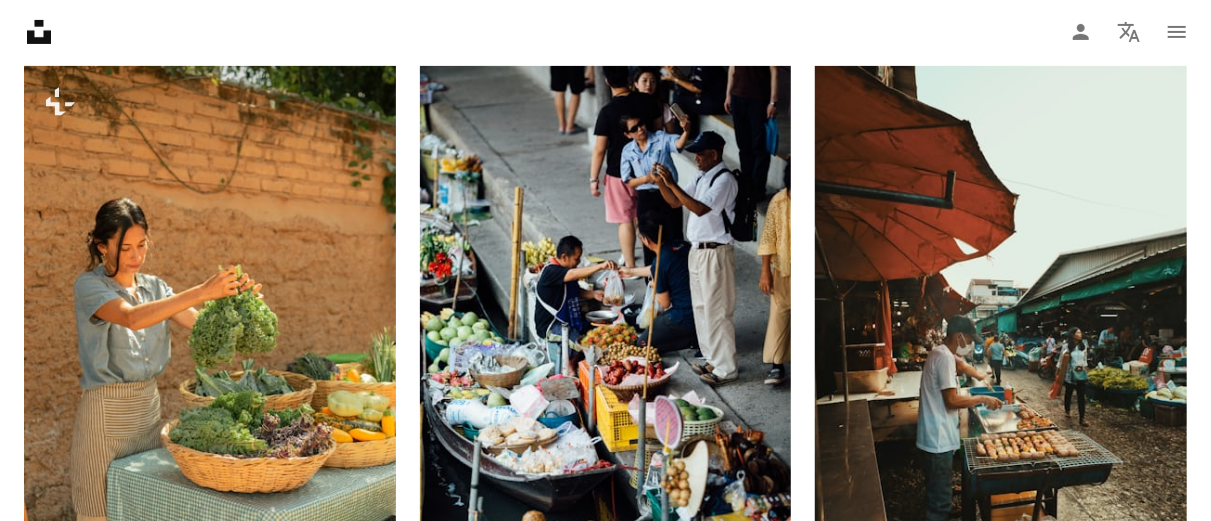 scroll, scrollTop: 0, scrollLeft: 0, axis: both 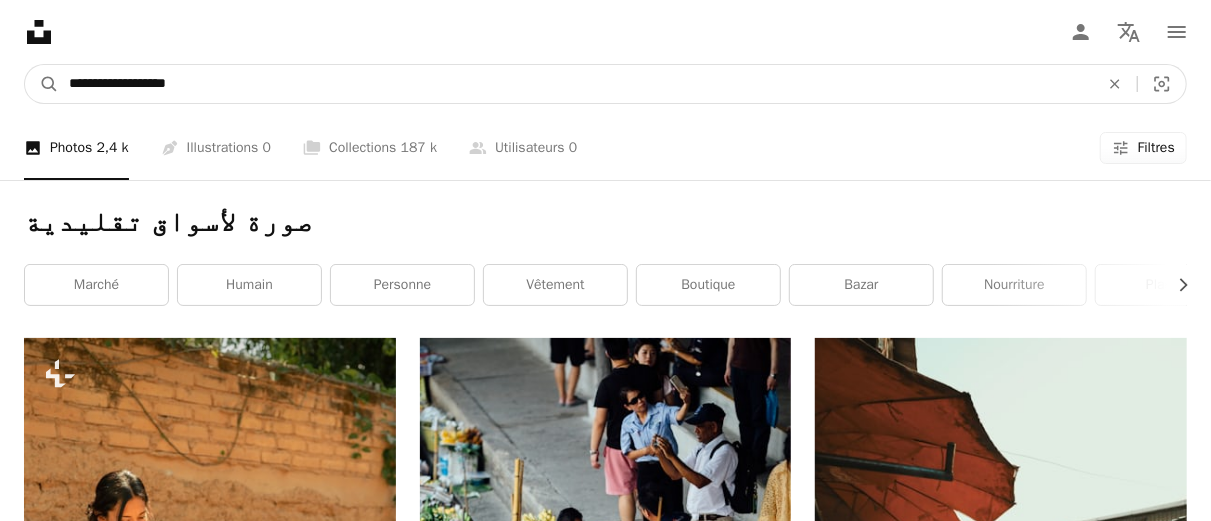 click on "**********" at bounding box center (576, 84) 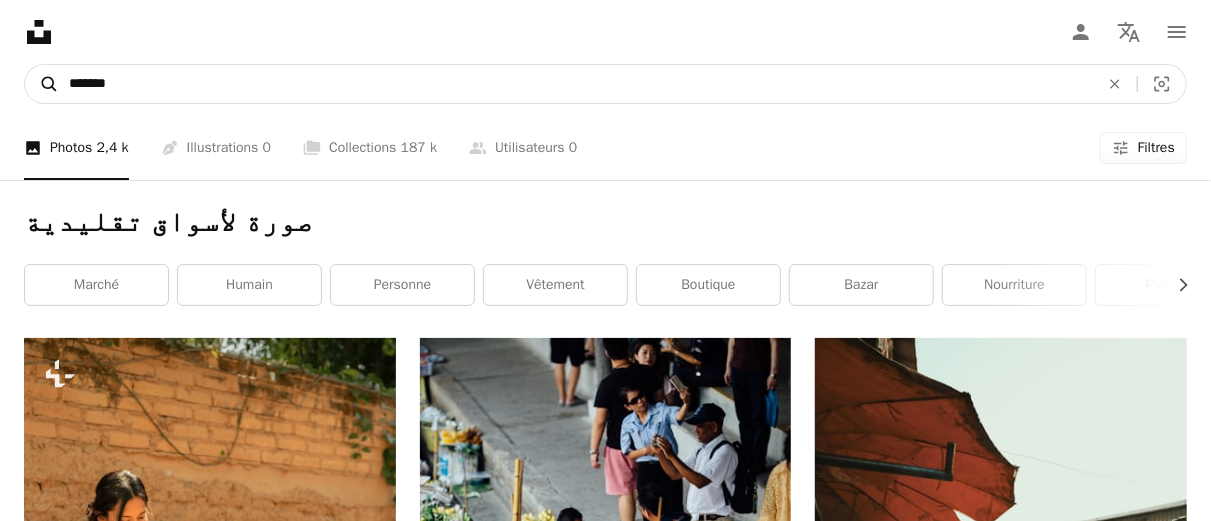 click on "A magnifying glass" 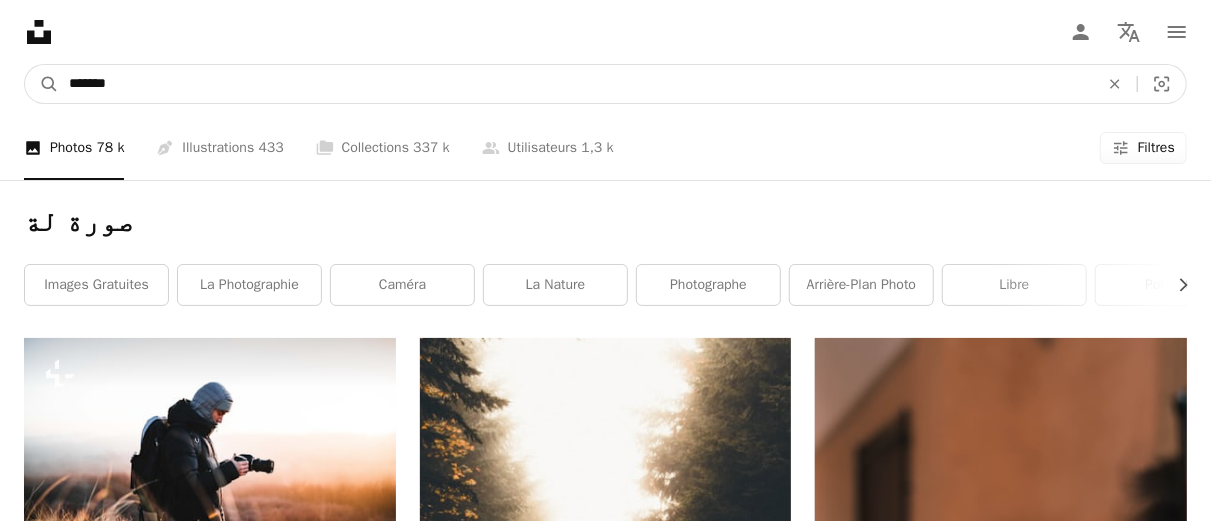 click on "*******" at bounding box center (576, 84) 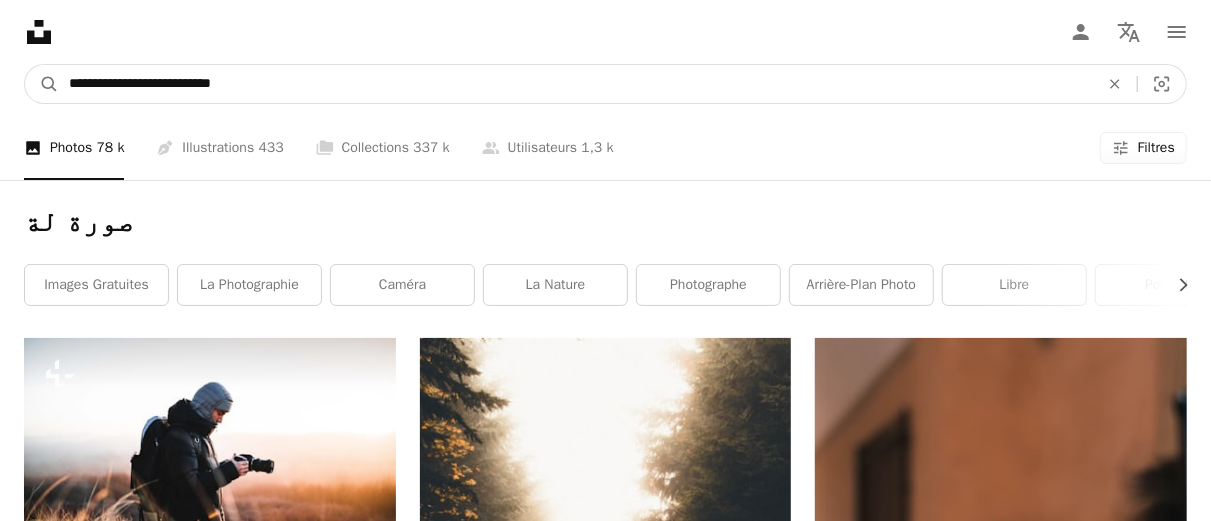 type on "**********" 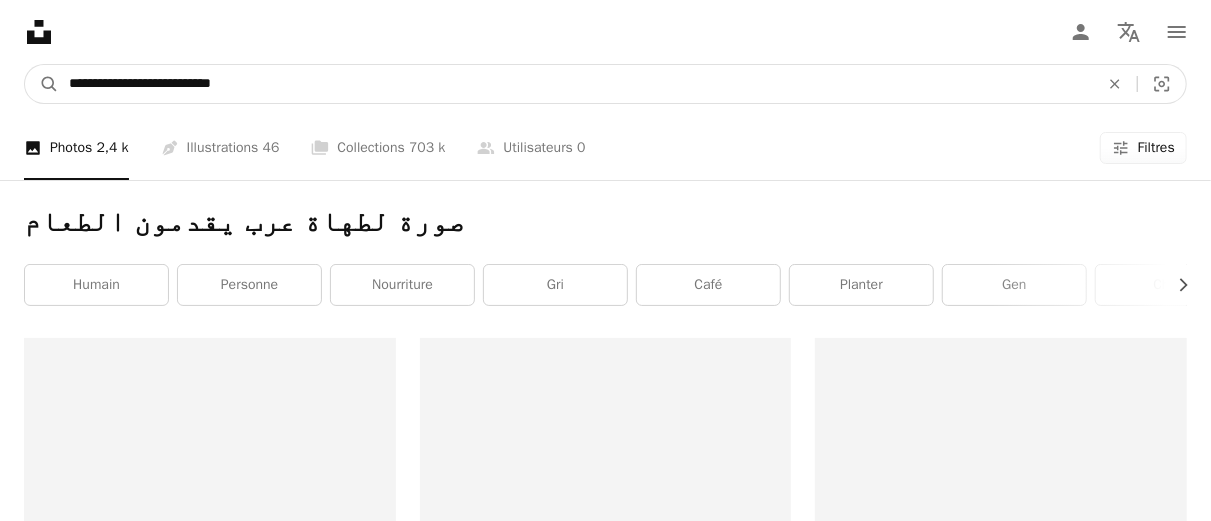click on "**********" at bounding box center (576, 84) 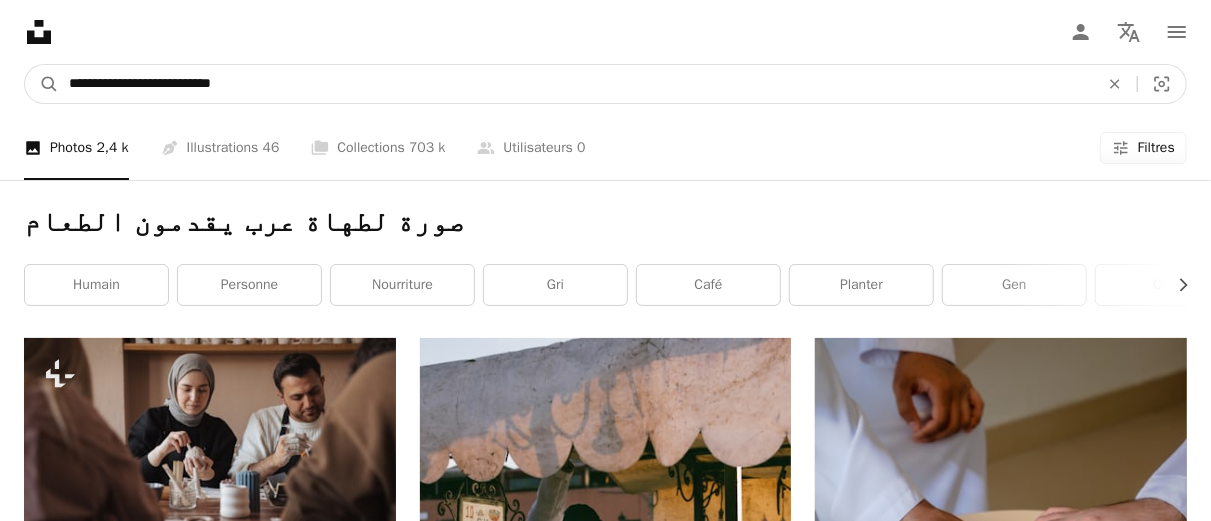 click on "**********" at bounding box center (576, 84) 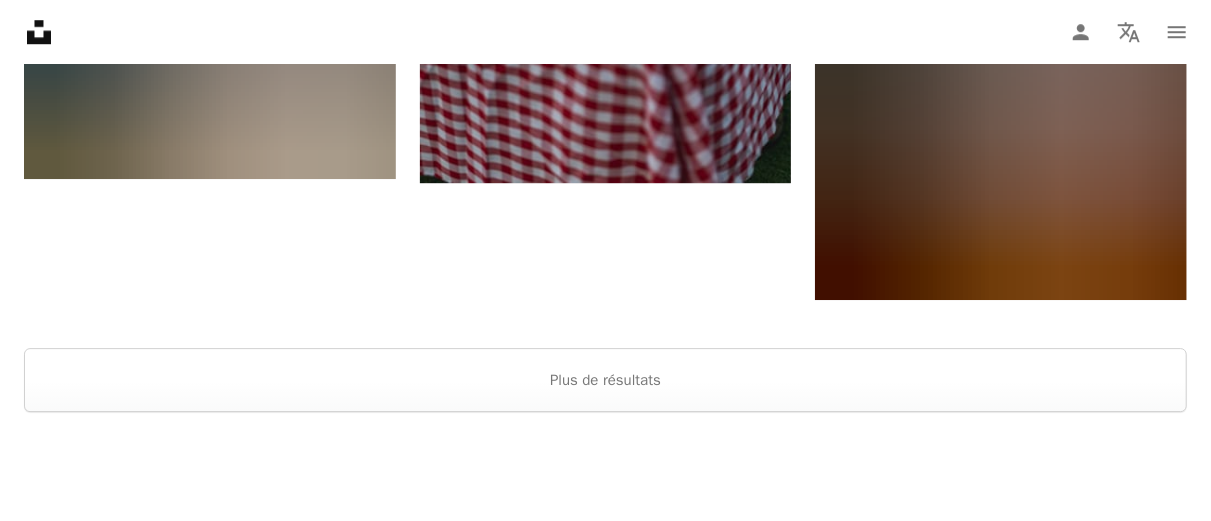 scroll, scrollTop: 2847, scrollLeft: 0, axis: vertical 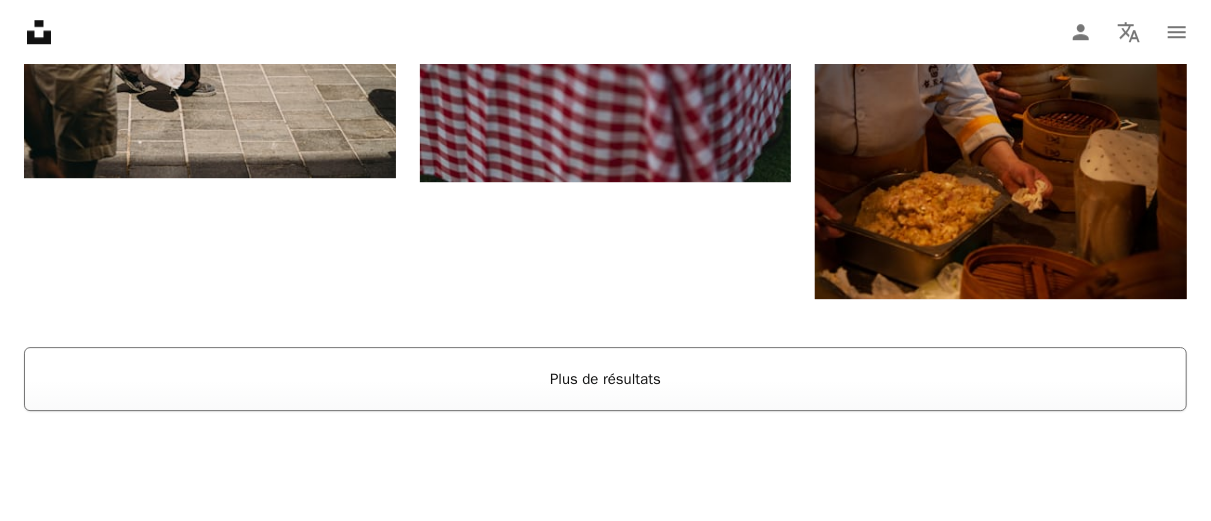 click on "Plus de résultats" at bounding box center [605, 379] 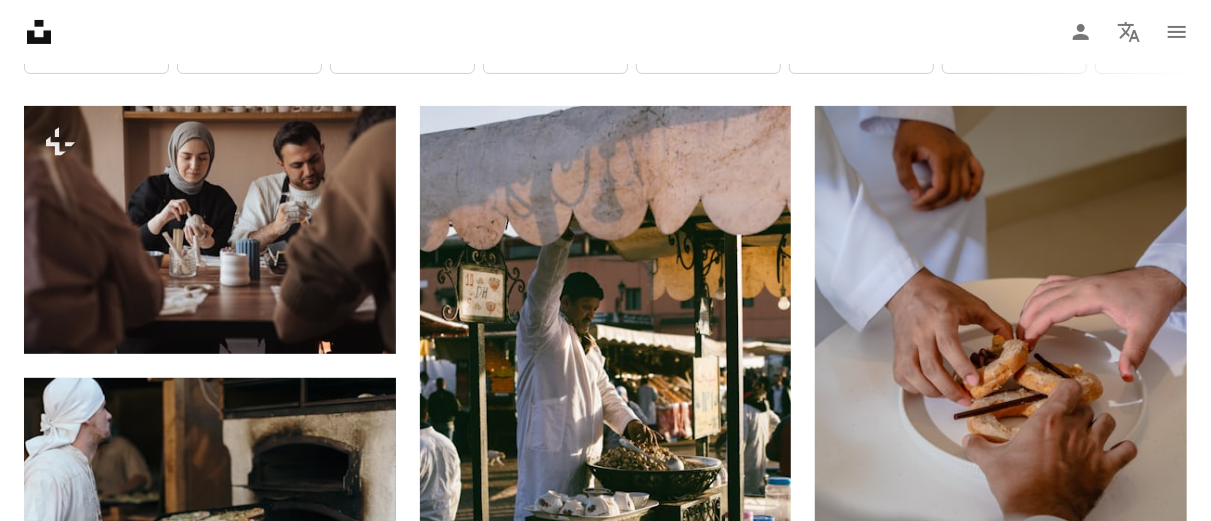 scroll, scrollTop: 0, scrollLeft: 0, axis: both 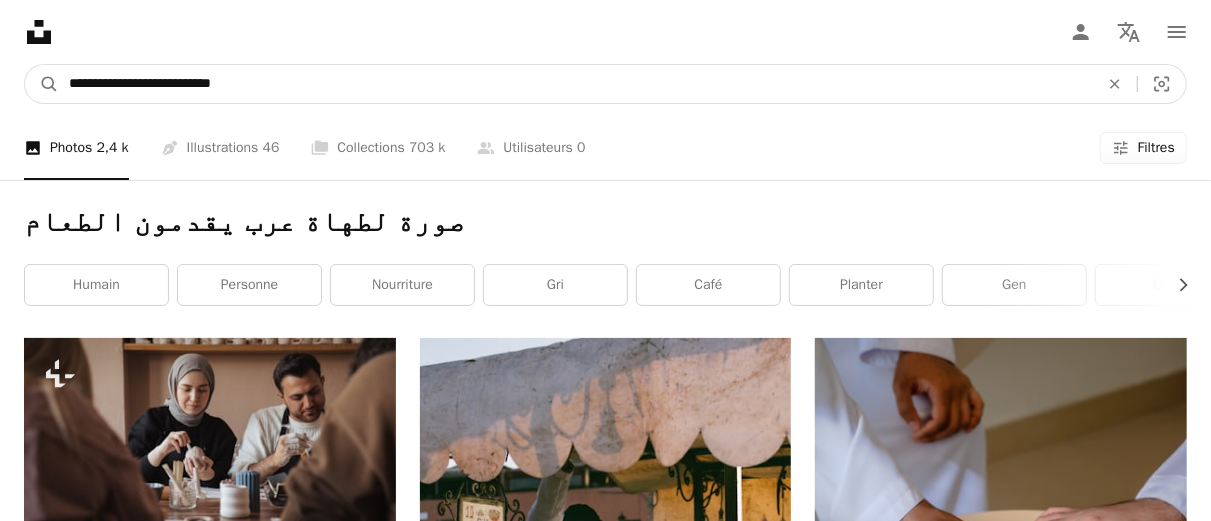 click on "**********" at bounding box center (576, 84) 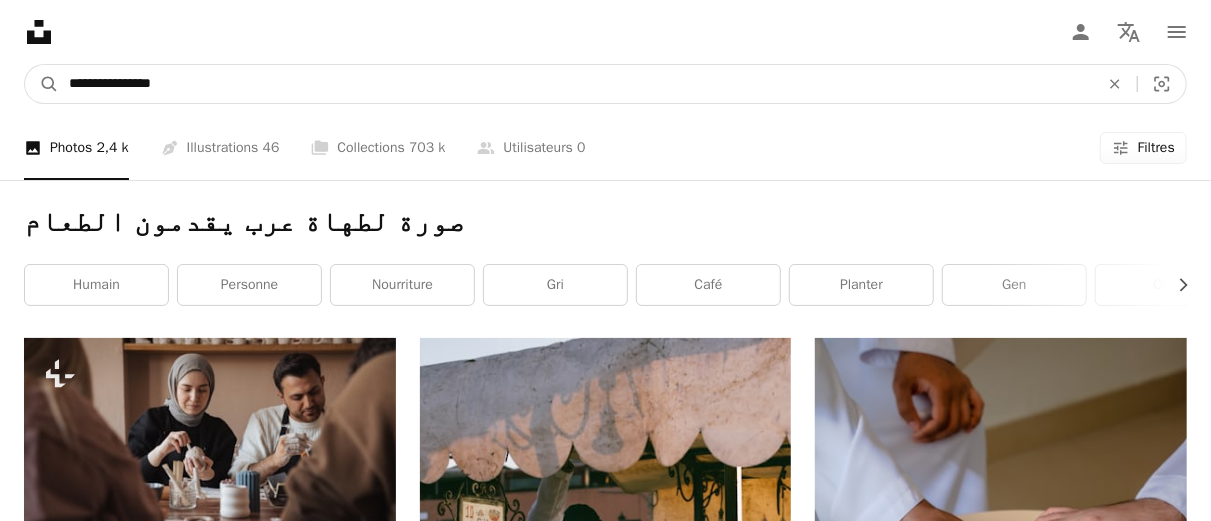 click on "**********" at bounding box center (576, 84) 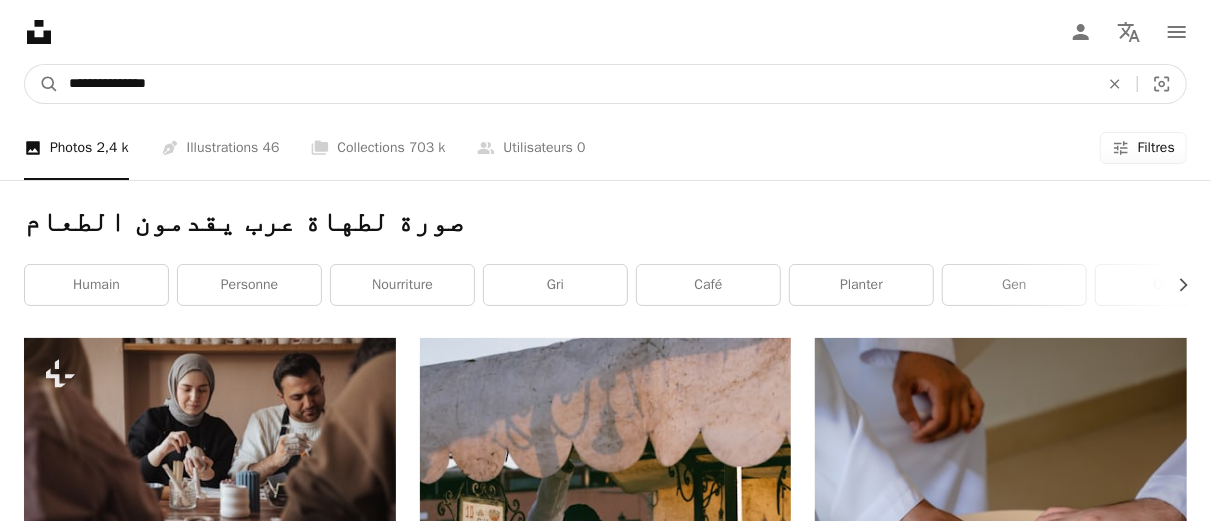 click on "A magnifying glass" at bounding box center [42, 84] 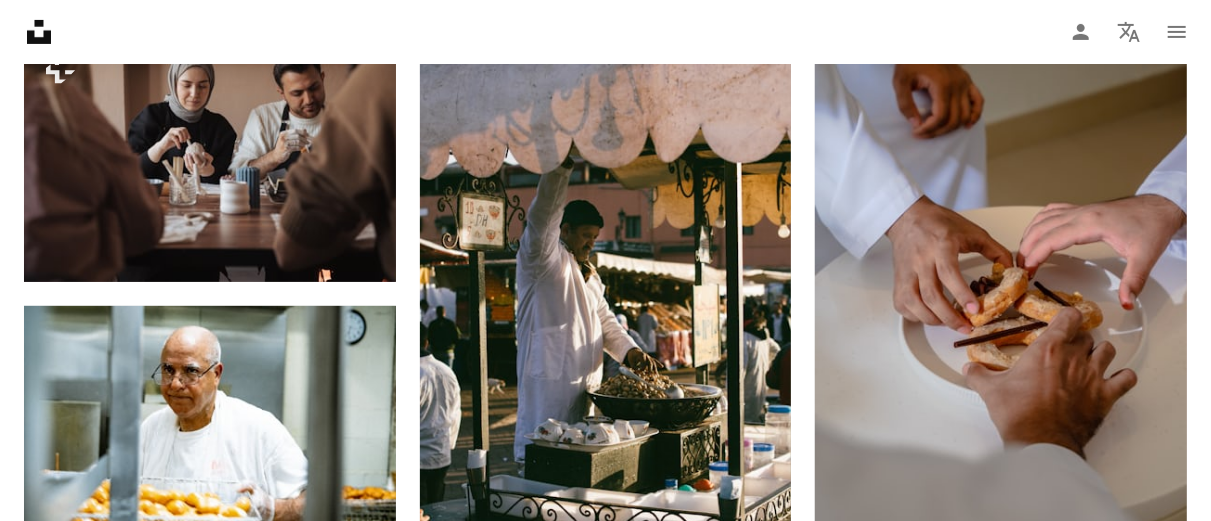 scroll, scrollTop: 0, scrollLeft: 0, axis: both 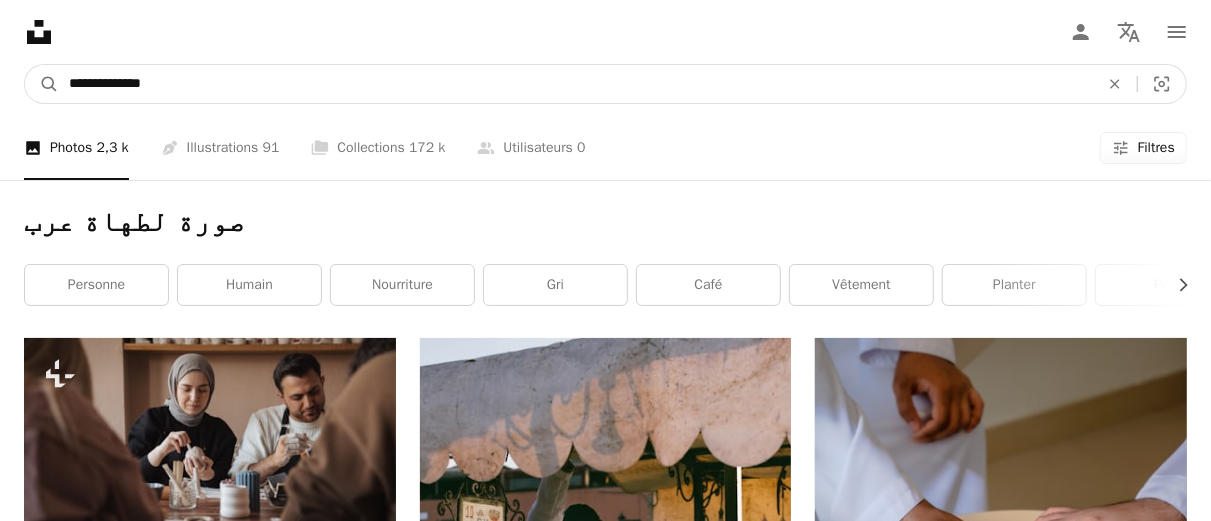 click on "**********" at bounding box center [576, 84] 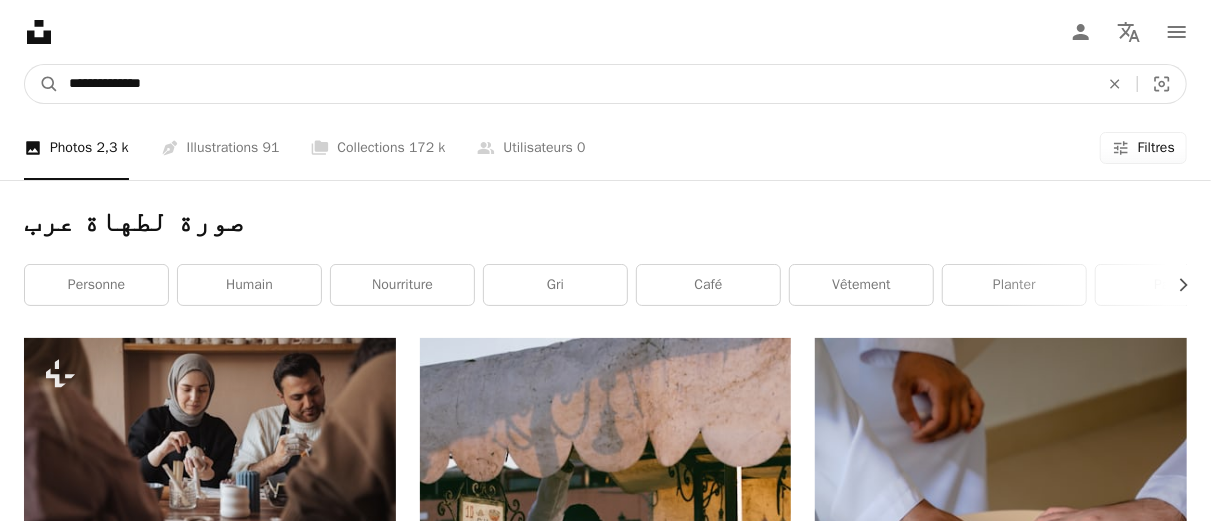 paste on "**********" 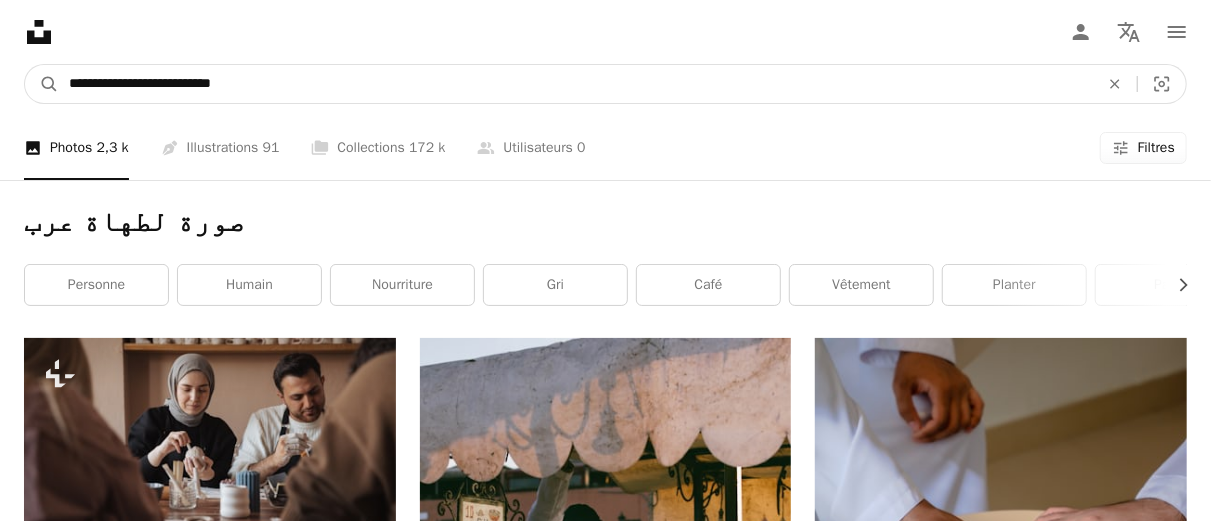 type on "**********" 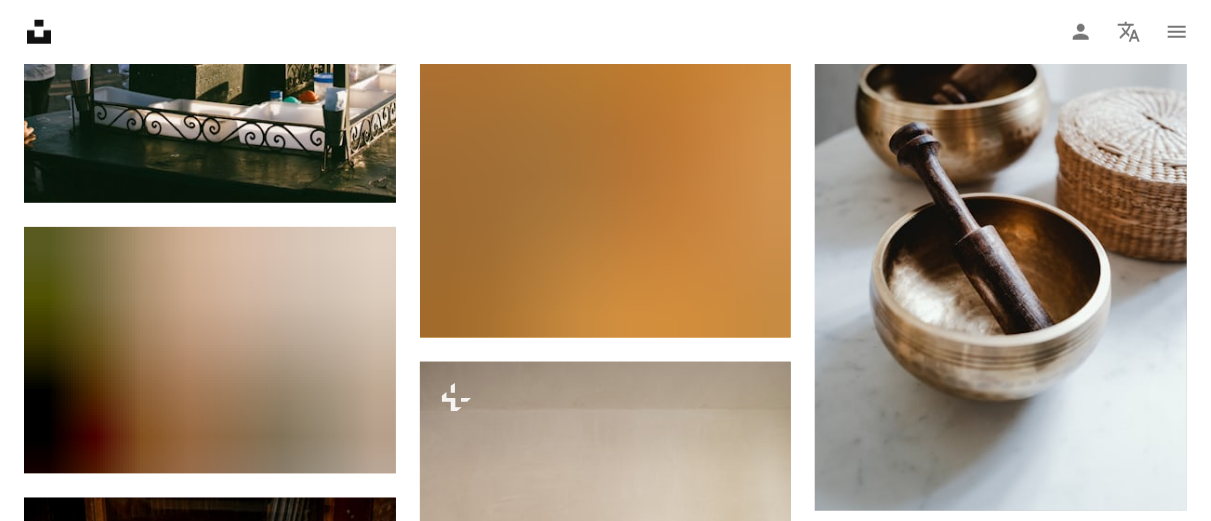 scroll, scrollTop: 978, scrollLeft: 0, axis: vertical 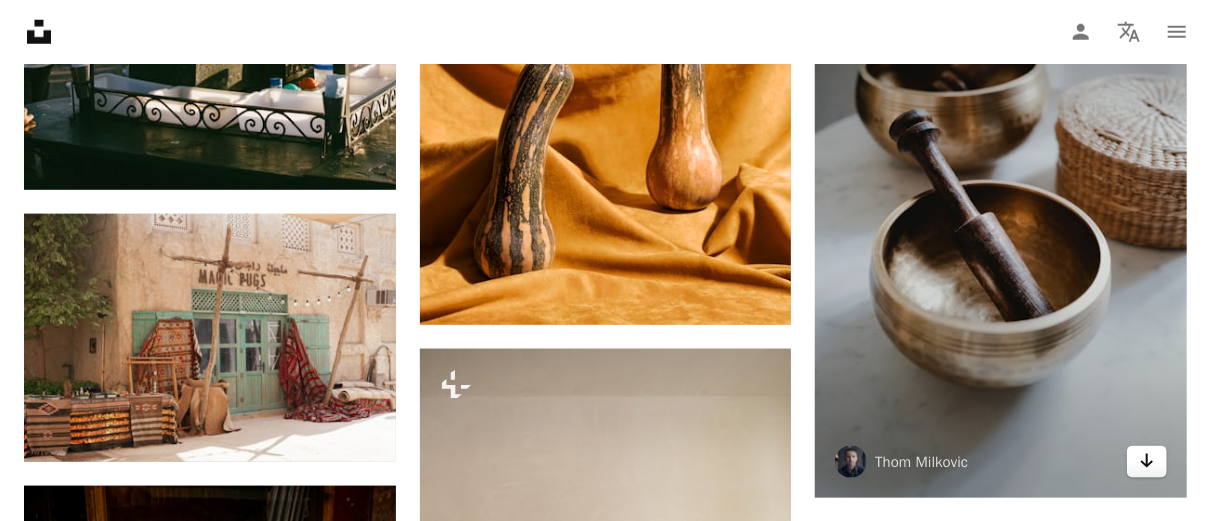 click on "Arrow pointing down" 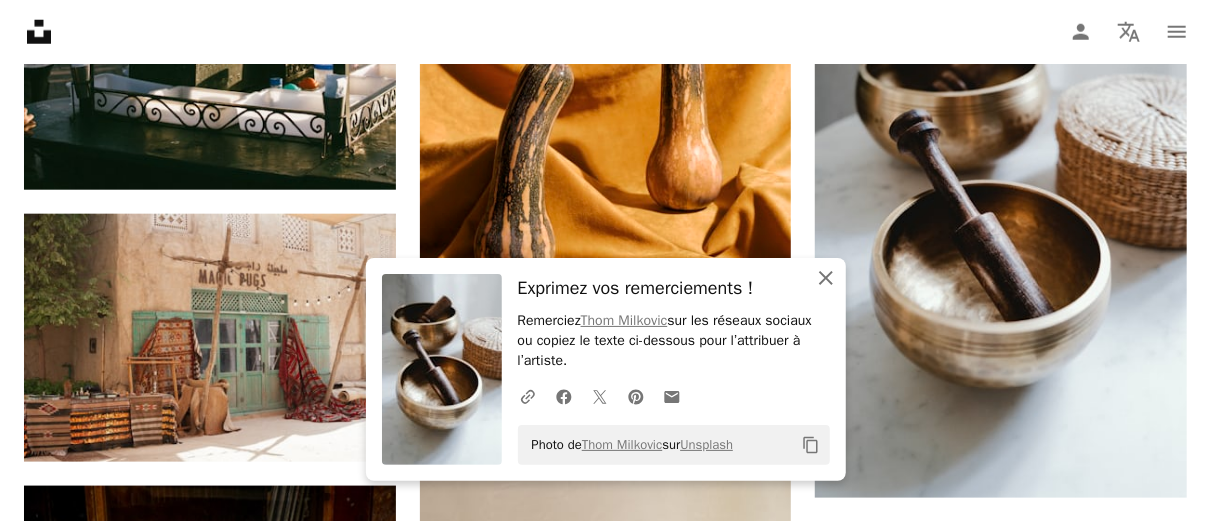 click on "An X shape" 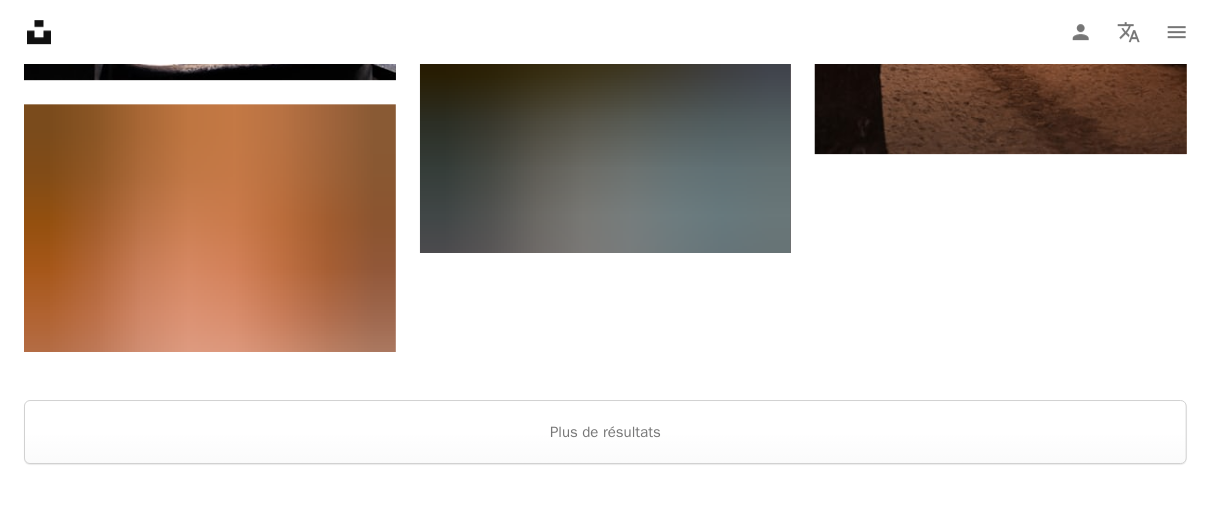 scroll, scrollTop: 3069, scrollLeft: 0, axis: vertical 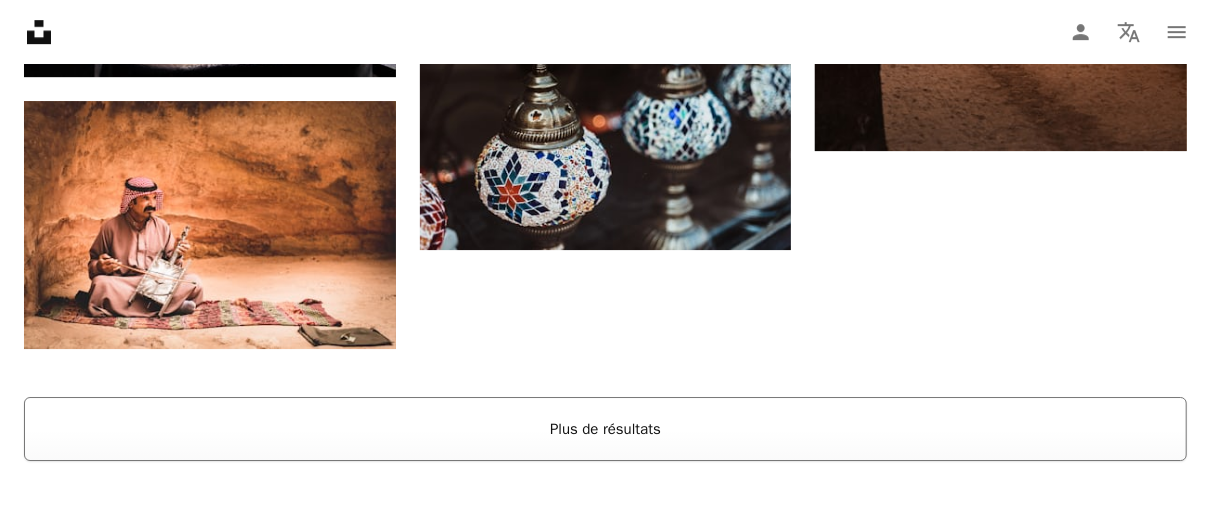 click on "Plus de résultats" at bounding box center [605, 429] 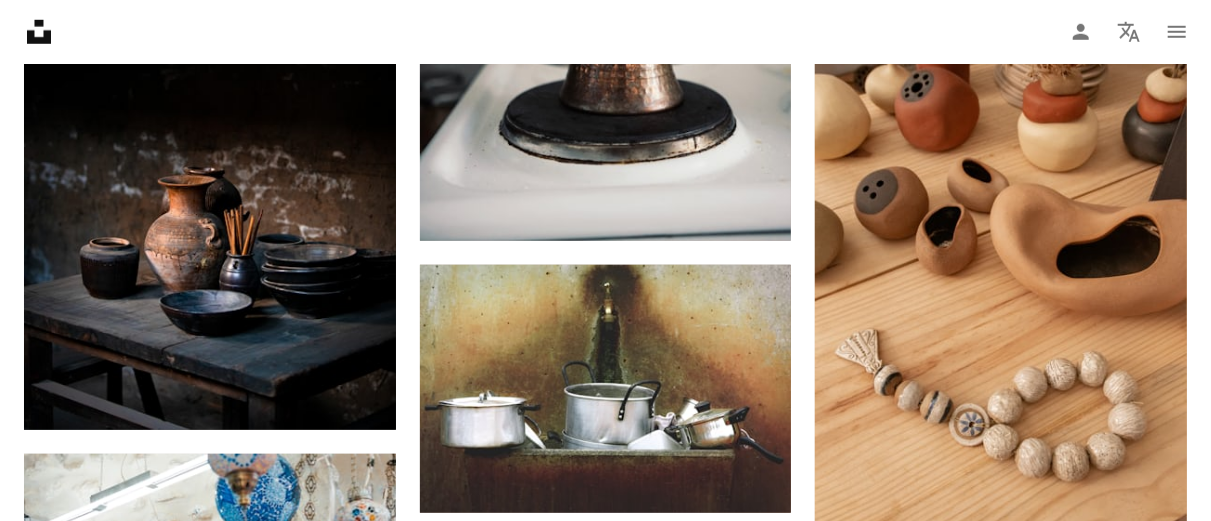 scroll, scrollTop: 4474, scrollLeft: 0, axis: vertical 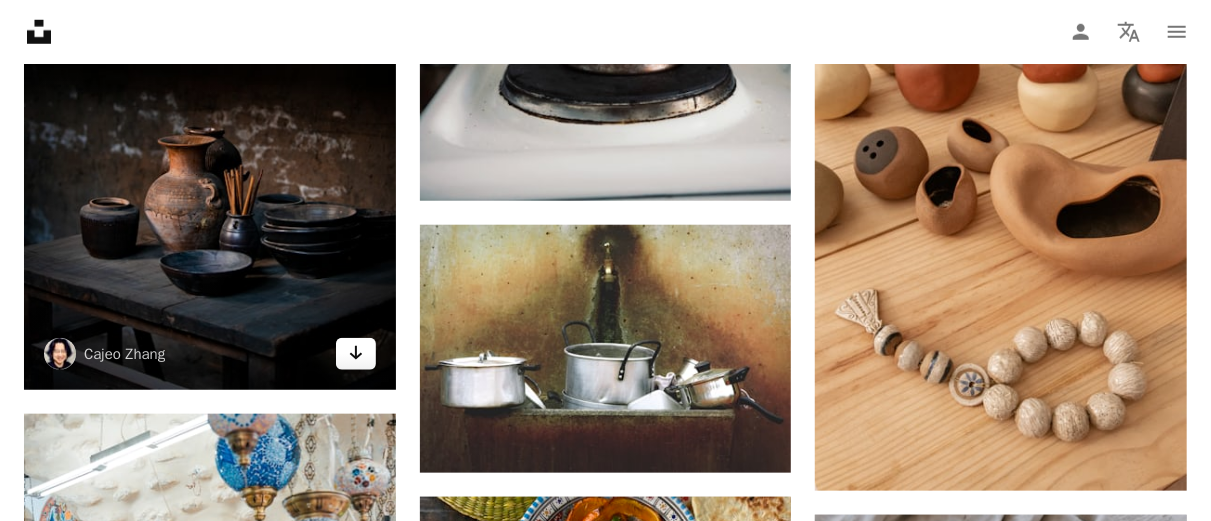 click on "Arrow pointing down" 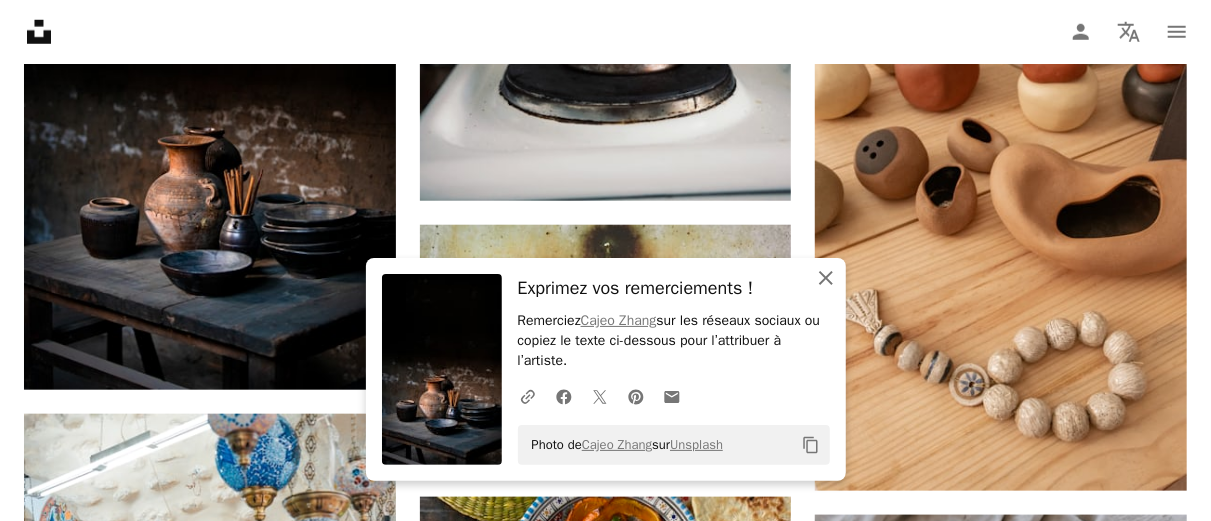 click on "An X shape" 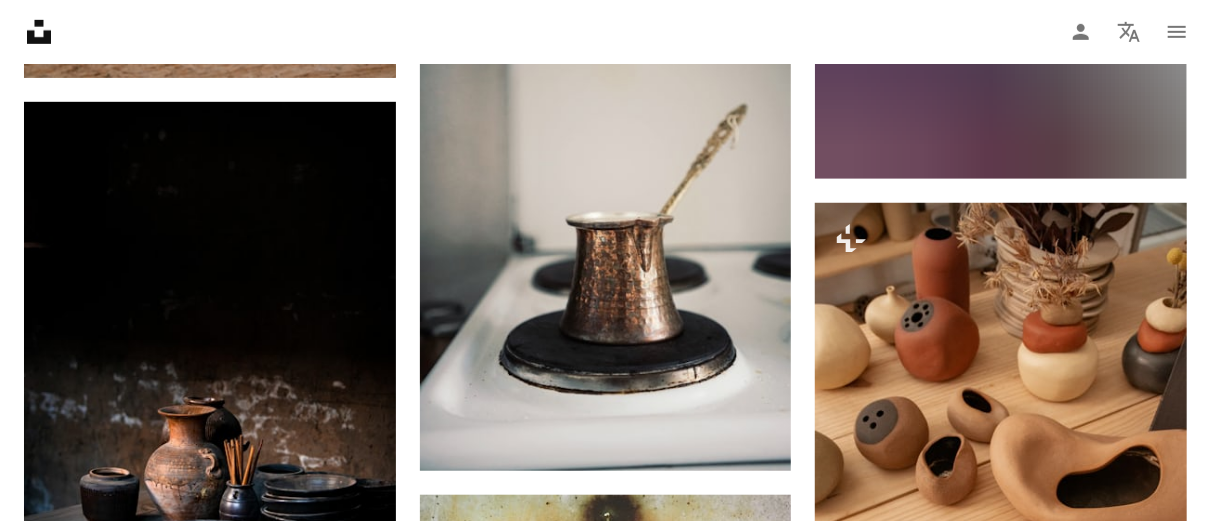 scroll, scrollTop: 4198, scrollLeft: 0, axis: vertical 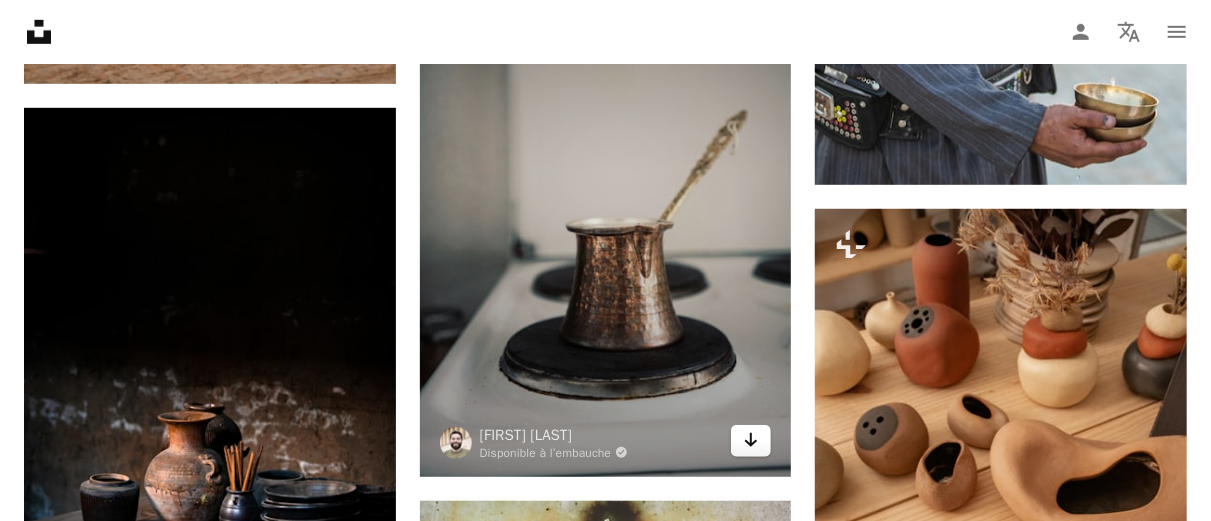 click on "Arrow pointing down" 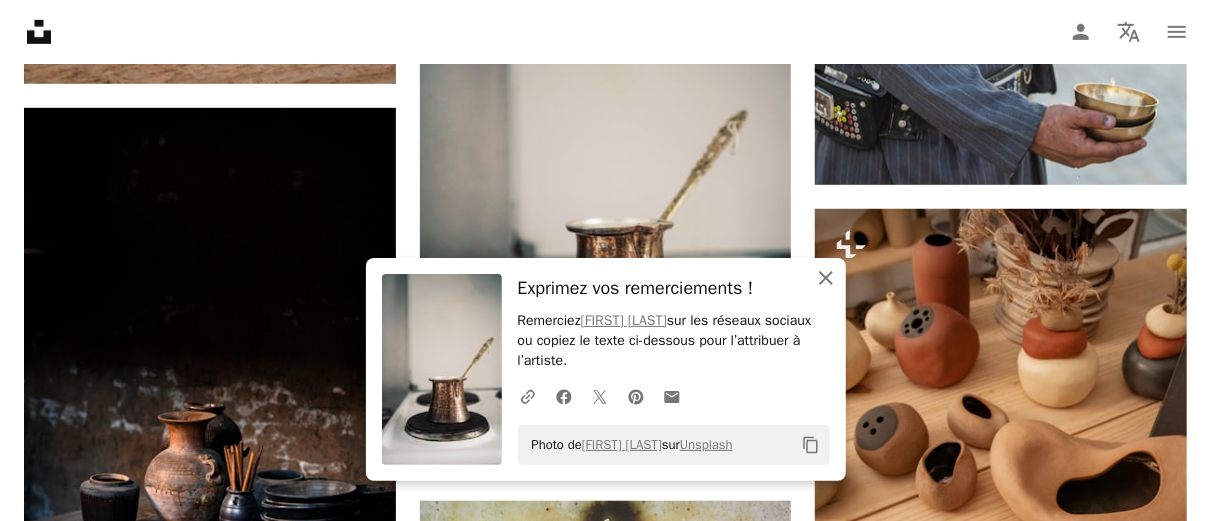 click on "An X shape" 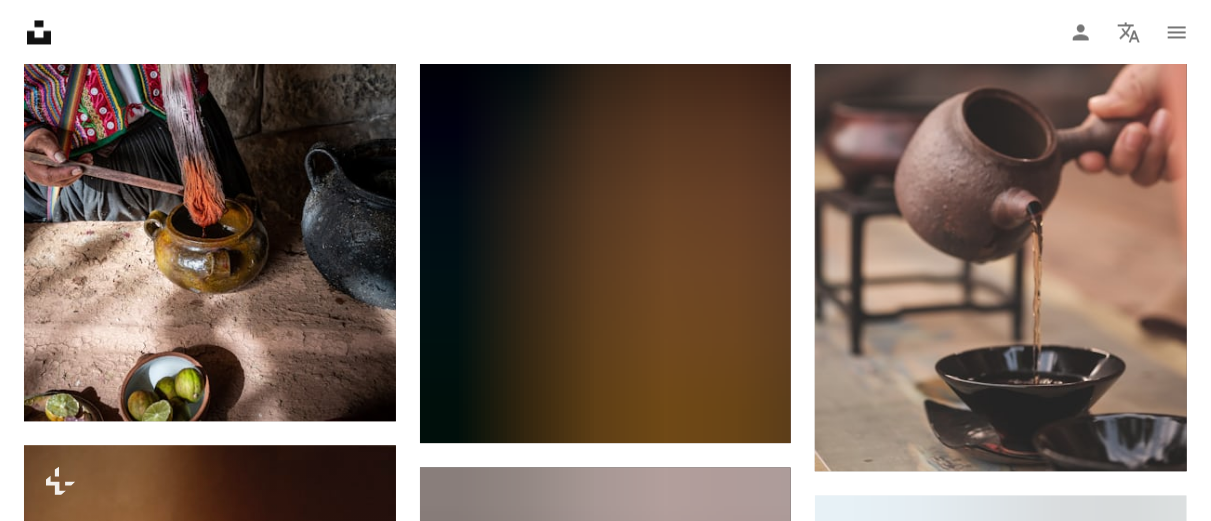 scroll, scrollTop: 5595, scrollLeft: 0, axis: vertical 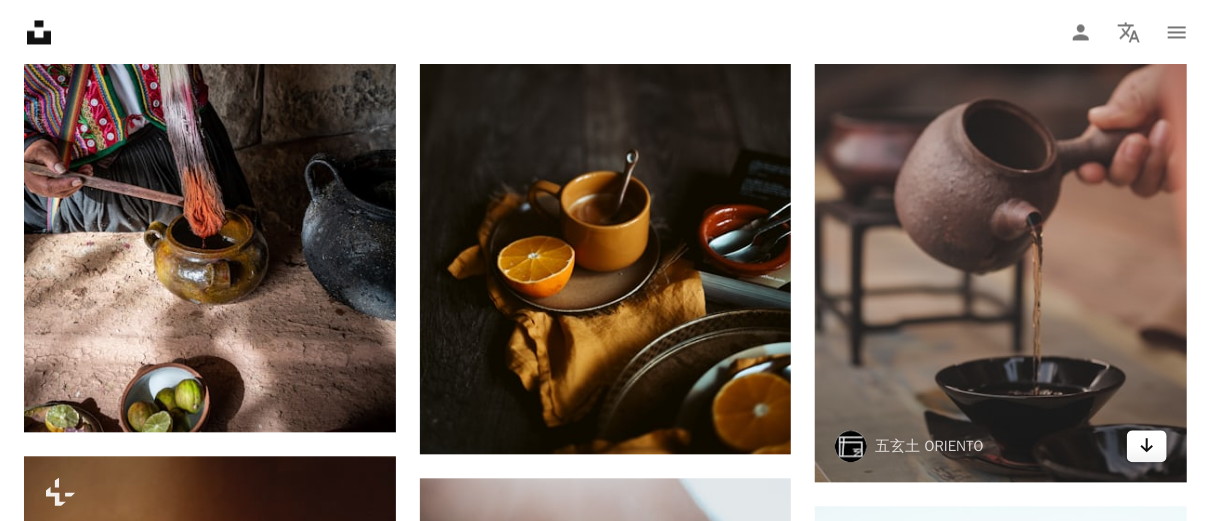 click on "Arrow pointing down" 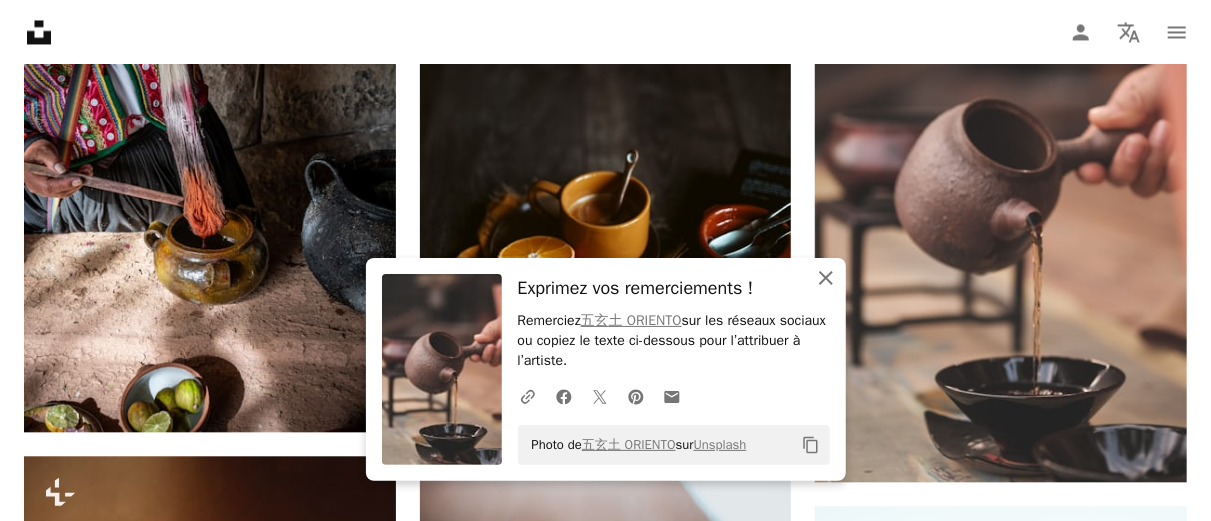 click on "An X shape" 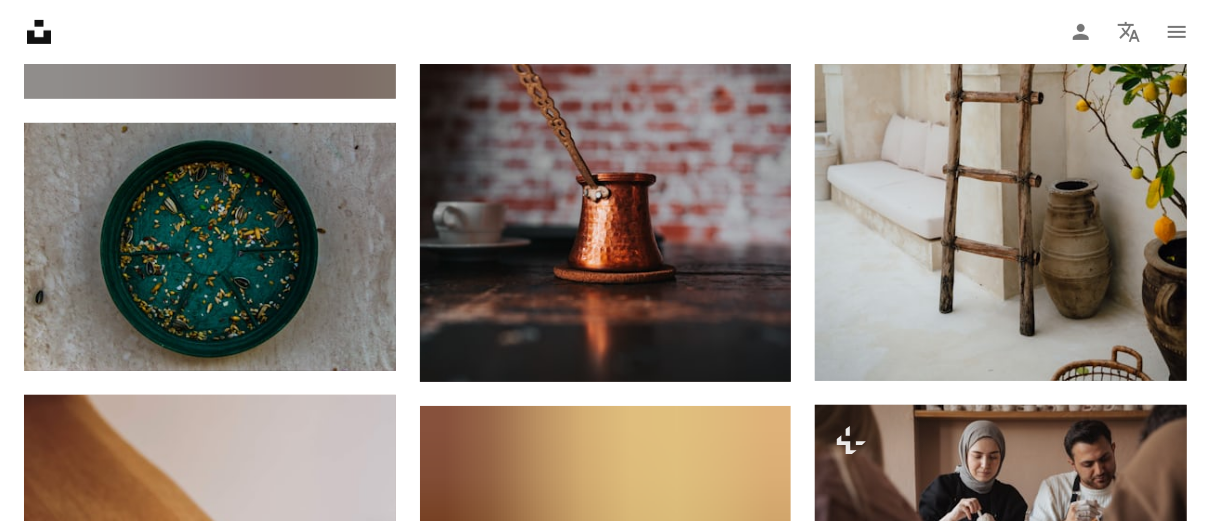 scroll, scrollTop: 7672, scrollLeft: 0, axis: vertical 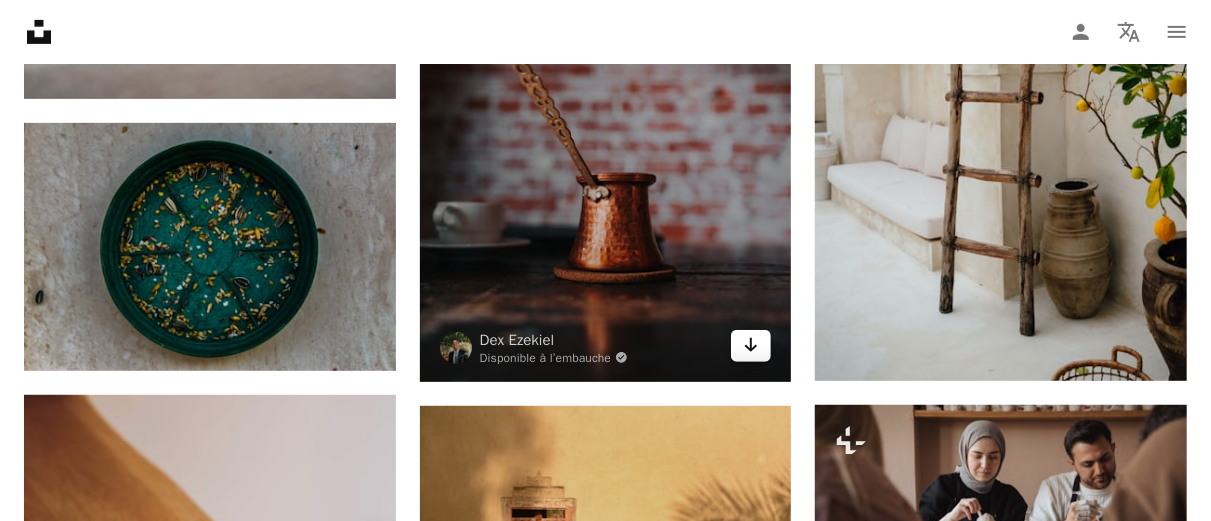 click on "Arrow pointing down" at bounding box center [751, 346] 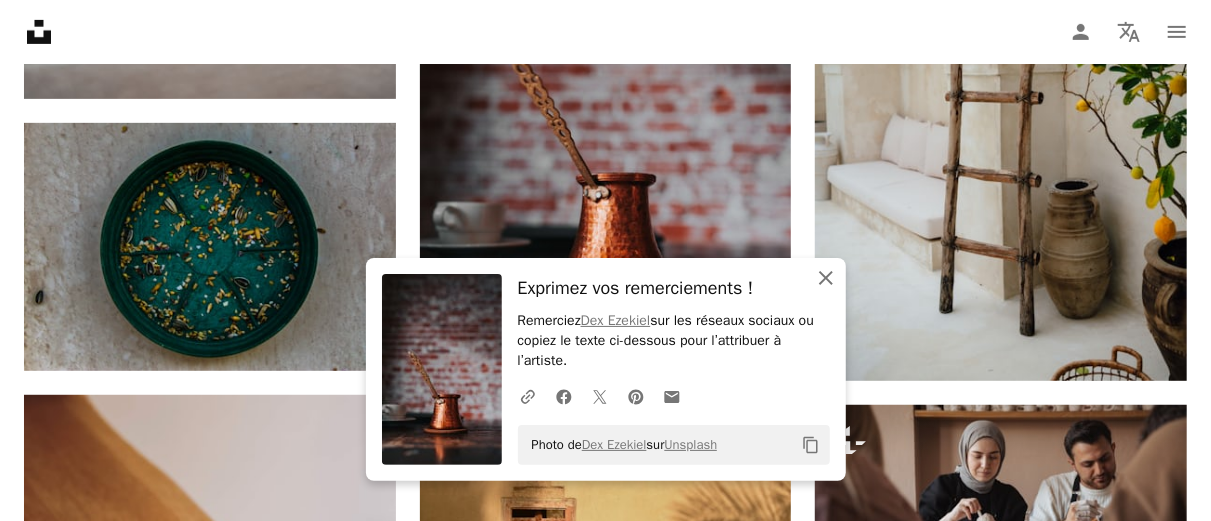 click on "An X shape Fermer" at bounding box center [826, 278] 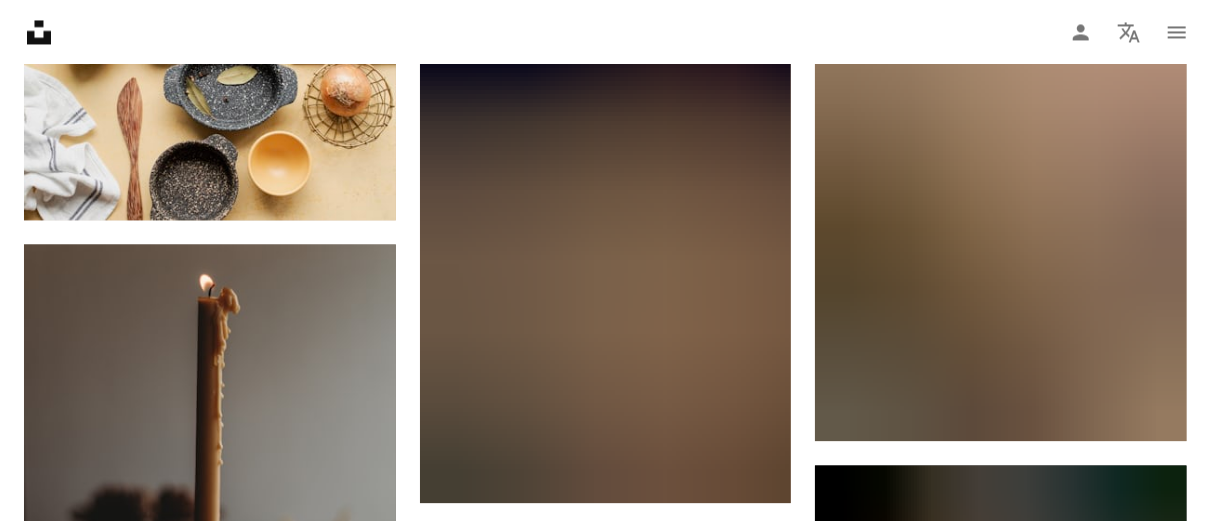 scroll, scrollTop: 9273, scrollLeft: 0, axis: vertical 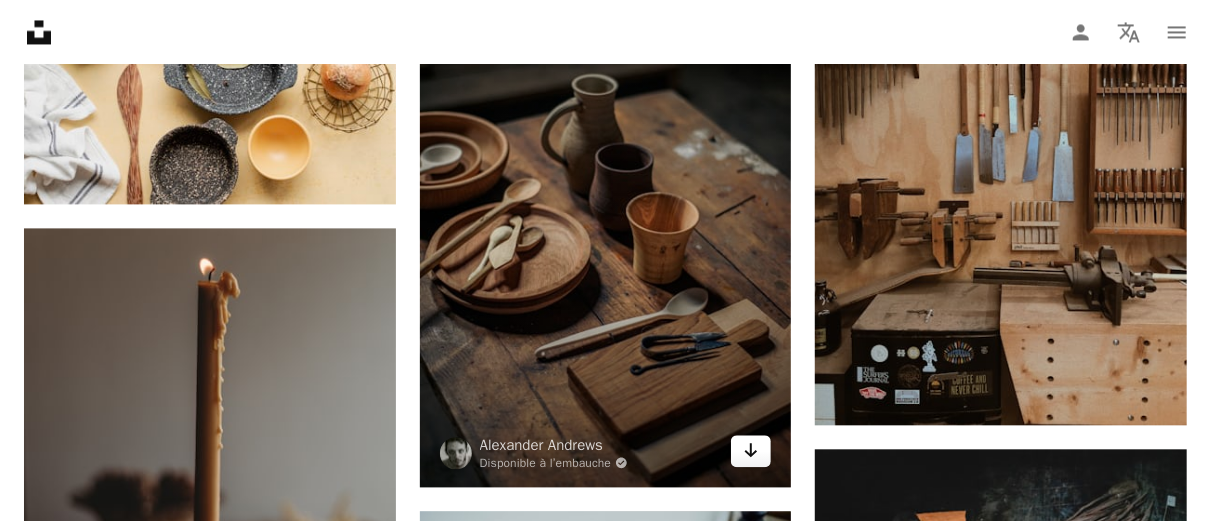 click on "Arrow pointing down" 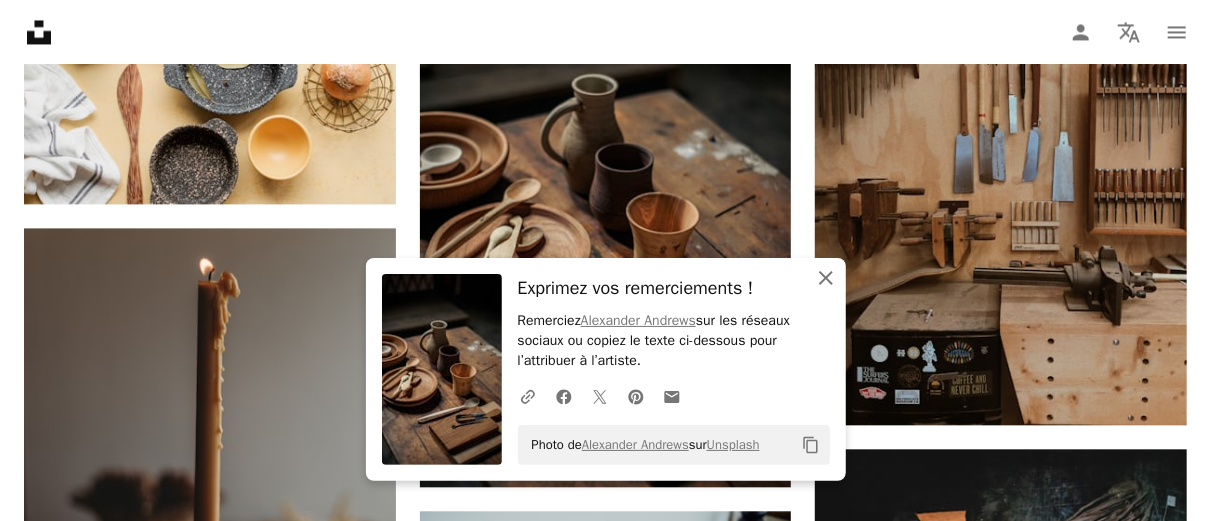 click on "An X shape" 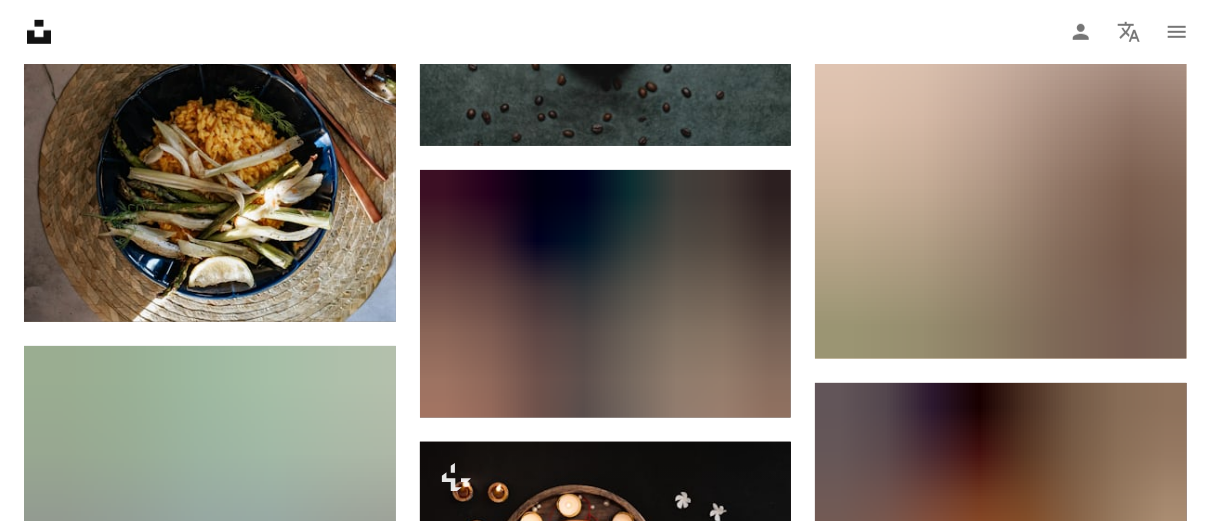 scroll, scrollTop: 11595, scrollLeft: 0, axis: vertical 